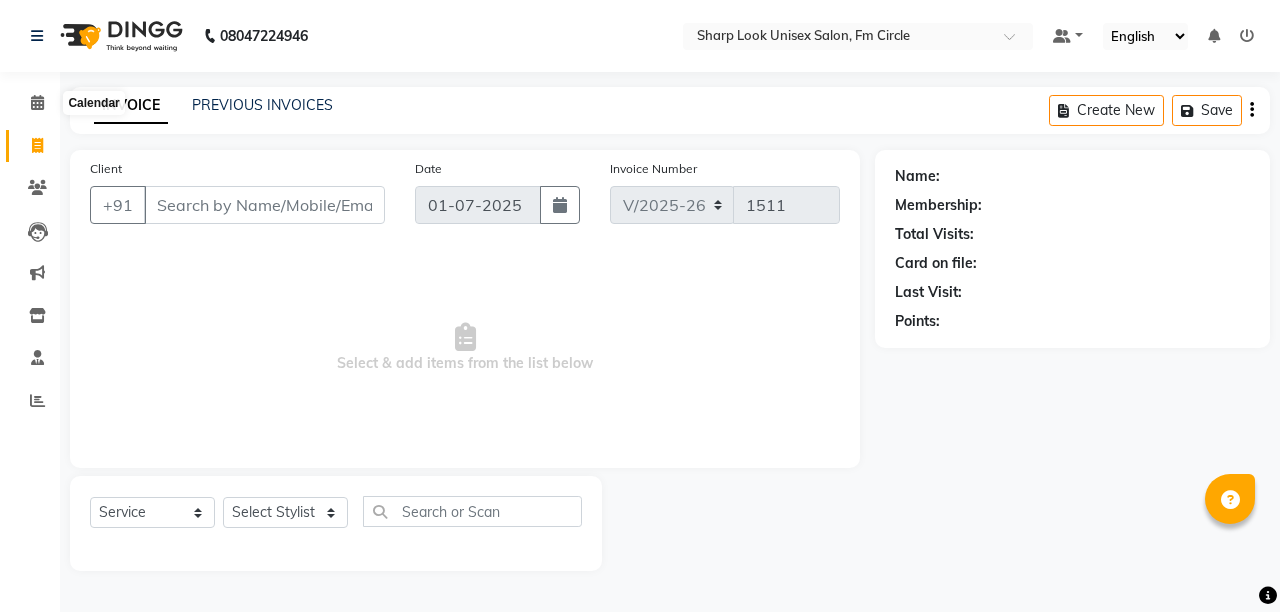 select on "804" 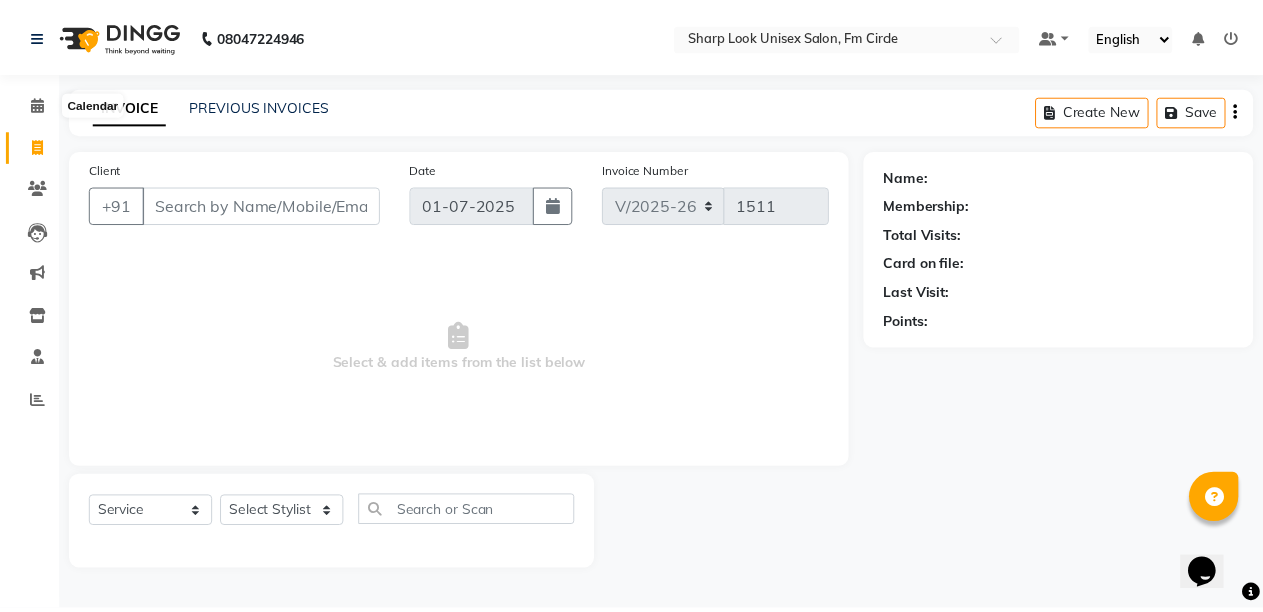 scroll, scrollTop: 0, scrollLeft: 0, axis: both 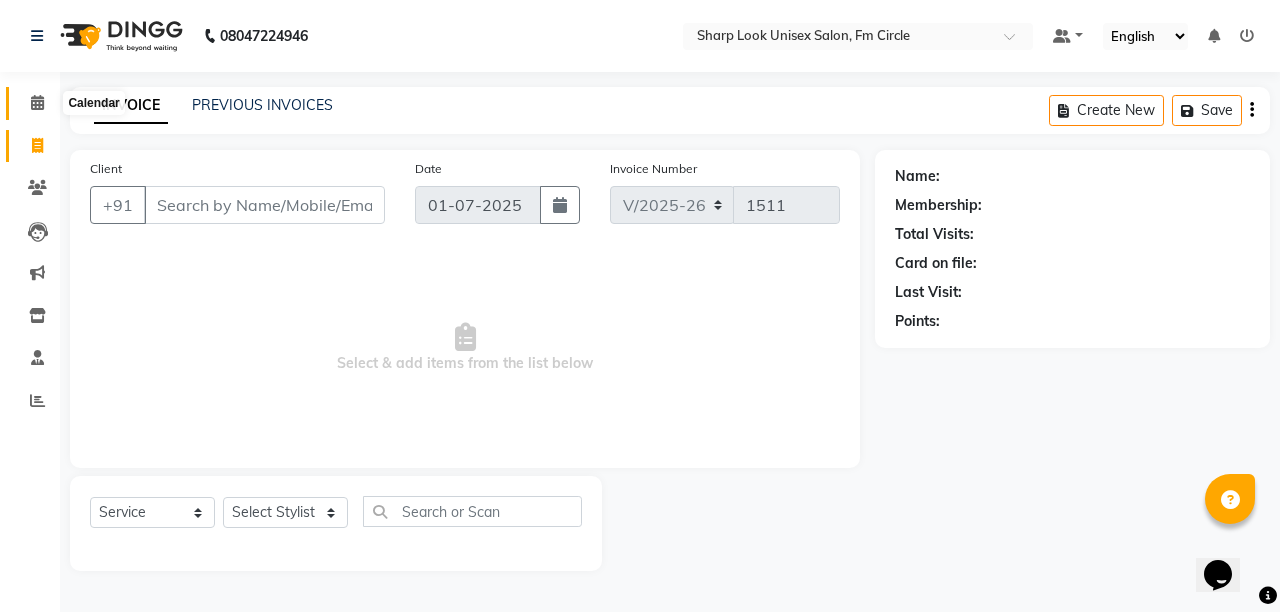 click 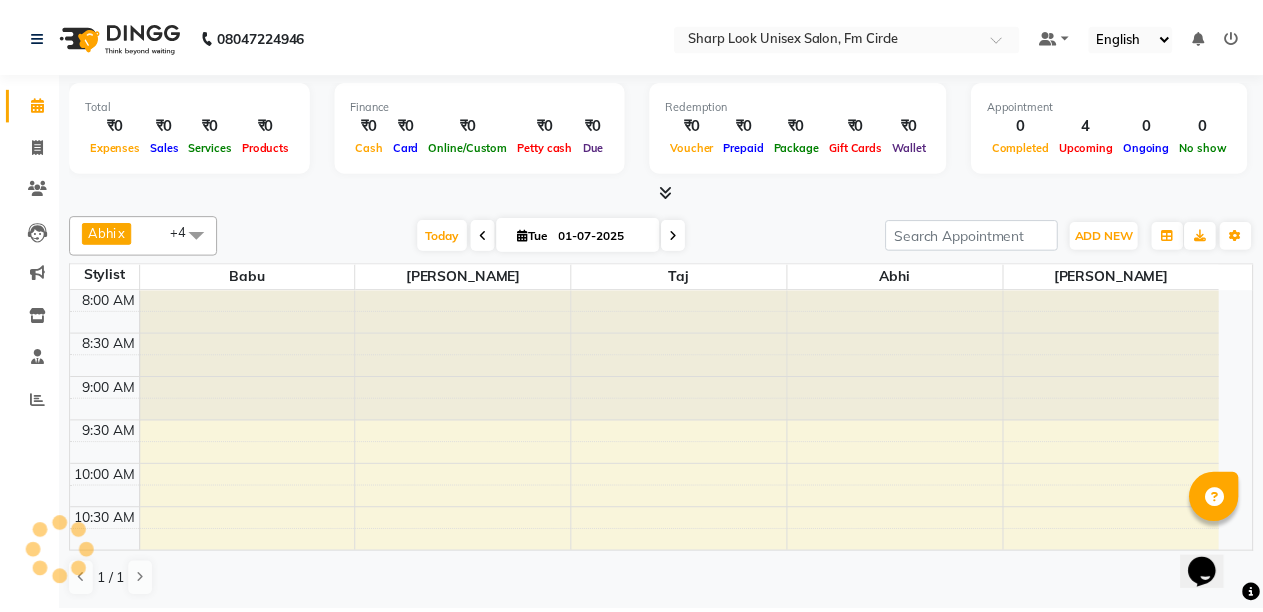 scroll, scrollTop: 0, scrollLeft: 0, axis: both 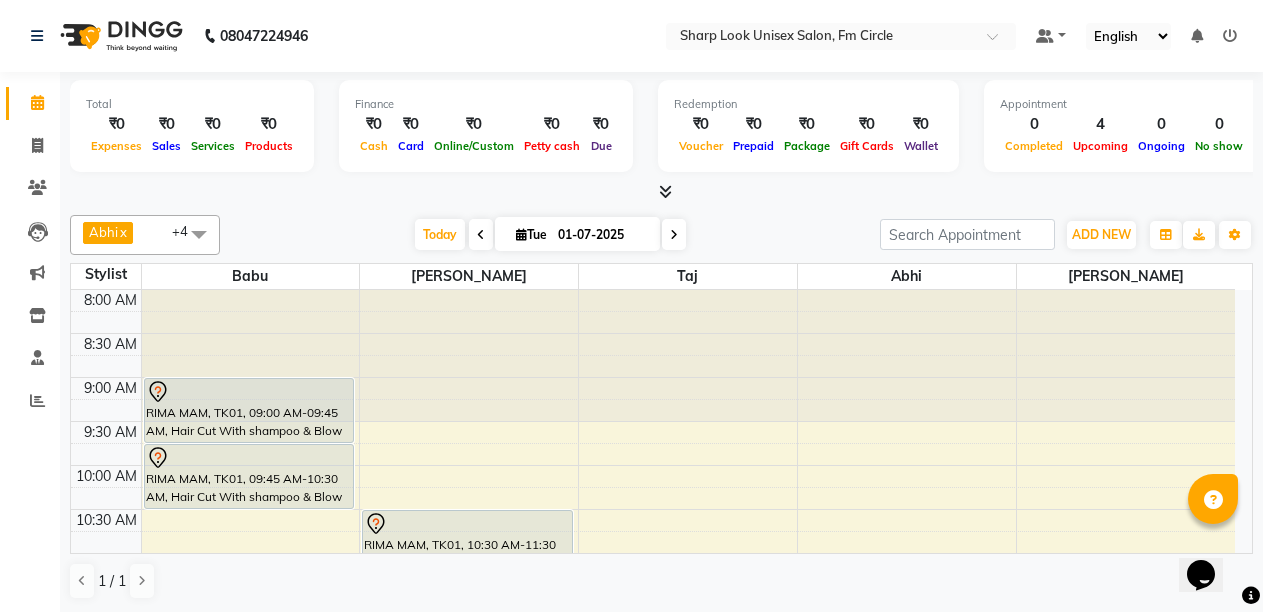 click on "08047224946 Select Location × Sharp Look Unisex Salon, Fm Circle Default Panel My Panel English ENGLISH Español العربية मराठी हिंदी ગુજરાતી தமிழ் 中文 Notifications nothing to show ☀ SHARP LOOK UNISEX SALON, FM CIRCLE  Calendar  Invoice  Clients  Leads   Marketing  Inventory  Staff  Reports Completed InProgress Upcoming Dropped Tentative Check-In Confirm Bookings Segments Page Builder Total  ₹0  Expenses ₹0  Sales ₹0  Services ₹0  Products Finance  ₹0  Cash ₹0  Card ₹0  Online/Custom ₹0 [PERSON_NAME] cash ₹0 Due  Redemption  ₹0 Voucher ₹0 Prepaid ₹0 Package ₹0  Gift Cards ₹0  Wallet  Appointment  0 Completed 4 Upcoming 0 Ongoing 0 No show  Other sales  ₹0  Packages ₹0  Memberships ₹0  Vouchers ₹0  Prepaids ₹0  Gift Cards Abhi  x Babu  x [PERSON_NAME]   x [PERSON_NAME]  x [PERSON_NAME]  x +4 UnSelect All Abhi Babu [PERSON_NAME]  [PERSON_NAME] [PERSON_NAME] [DATE]  [DATE] Toggle Dropdown Add Appointment Add Invoice Add Expense Add Client ADD NEW x" at bounding box center (631, 306) 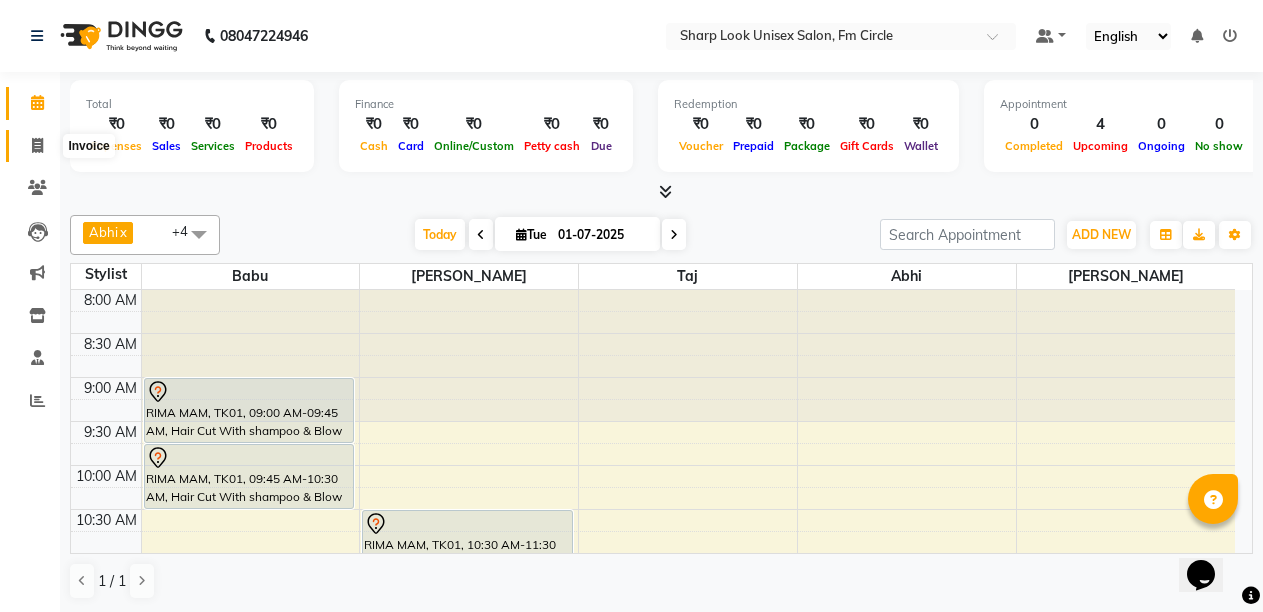 click 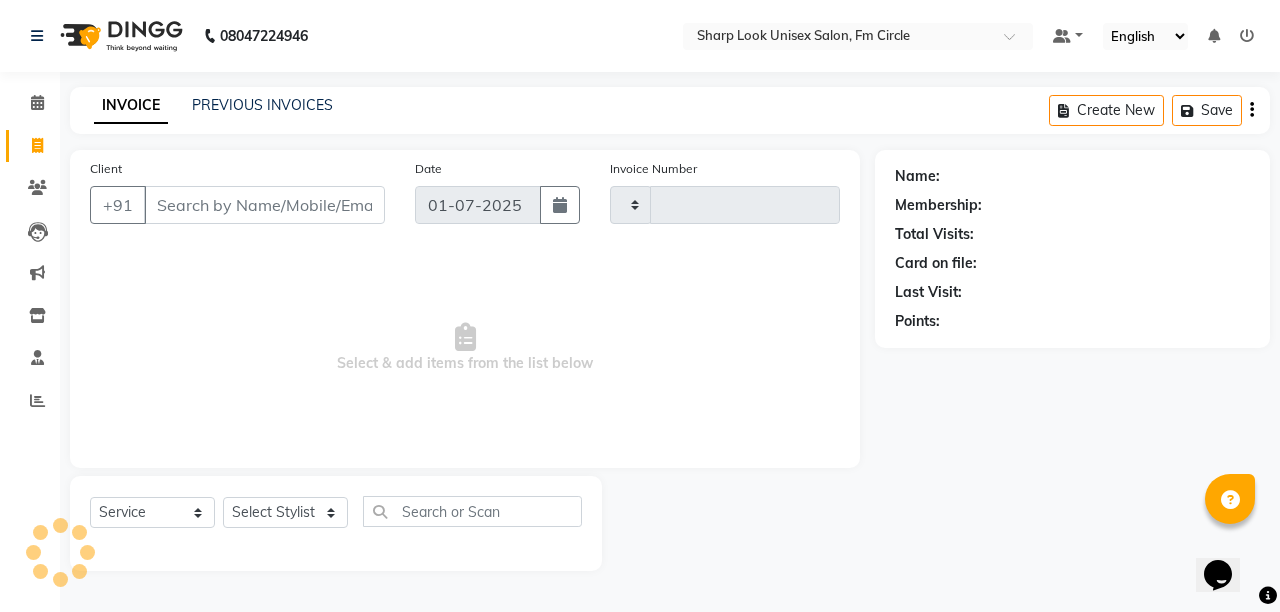 type on "1511" 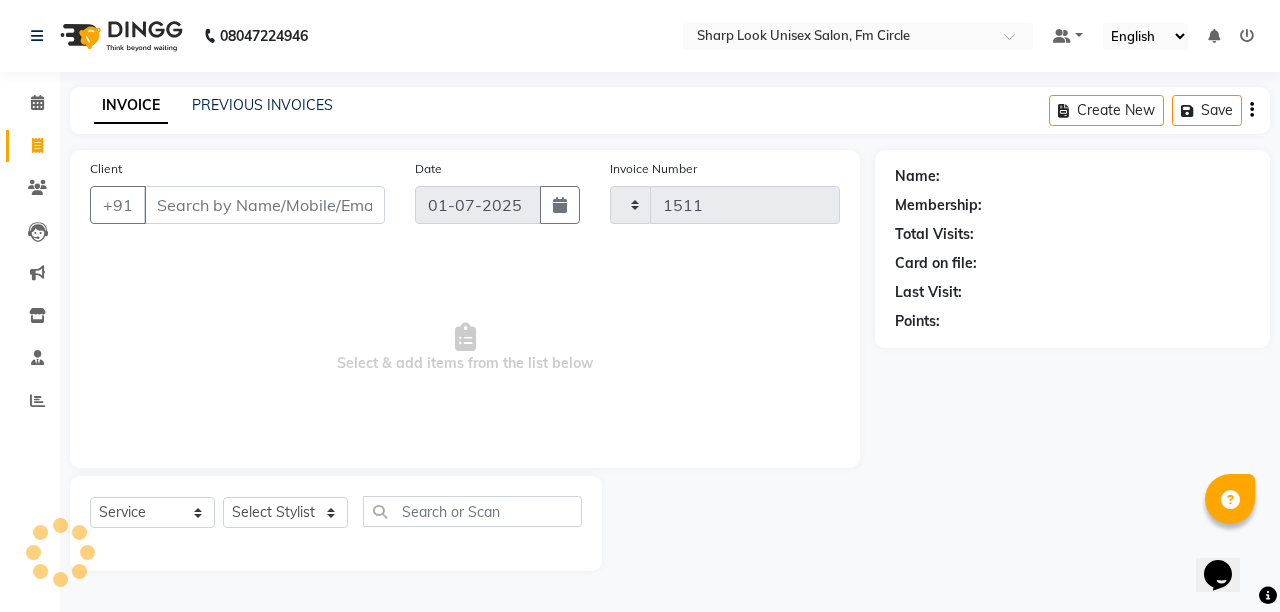select on "804" 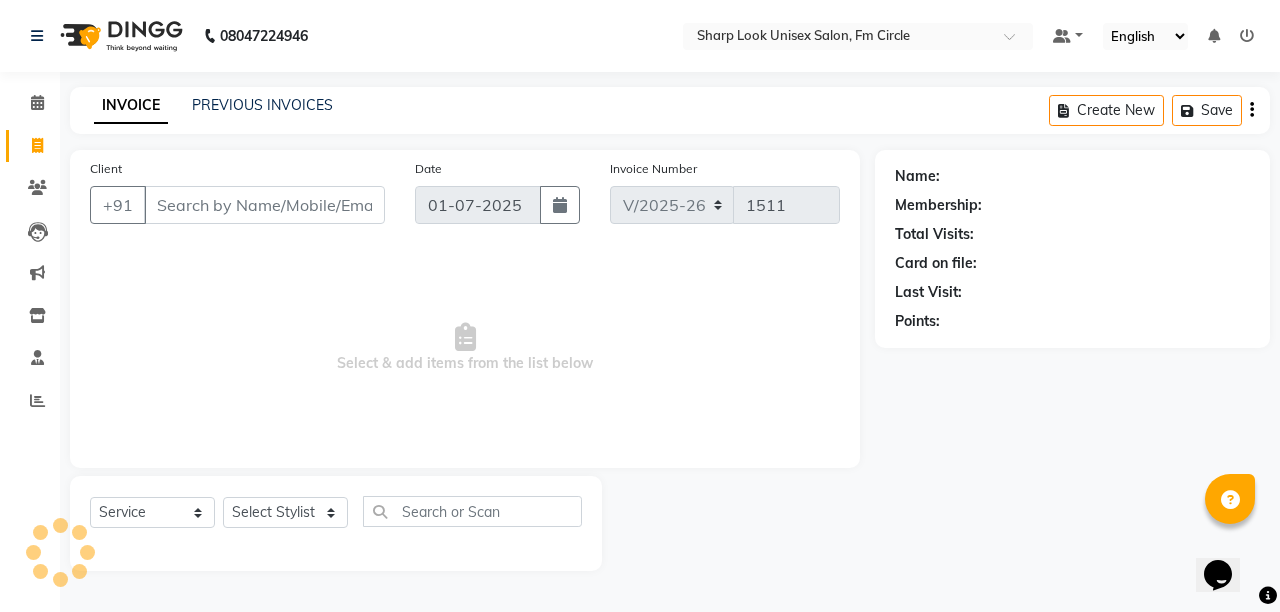 click on "Client" at bounding box center [264, 205] 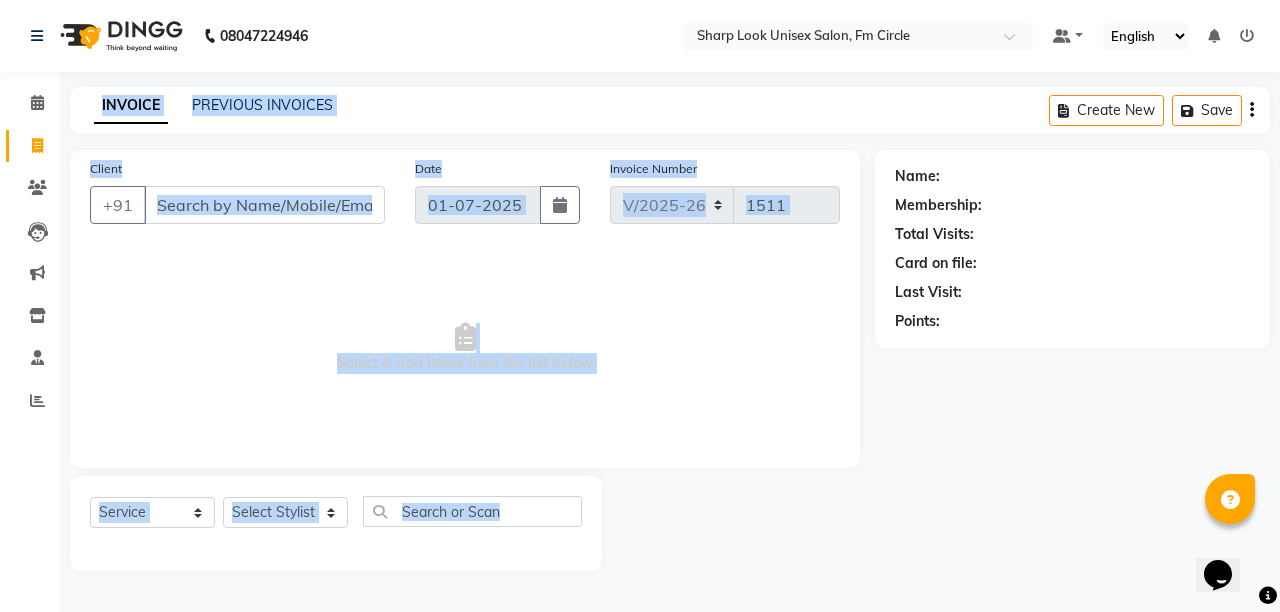 drag, startPoint x: 0, startPoint y: 236, endPoint x: 27, endPoint y: 651, distance: 415.87738 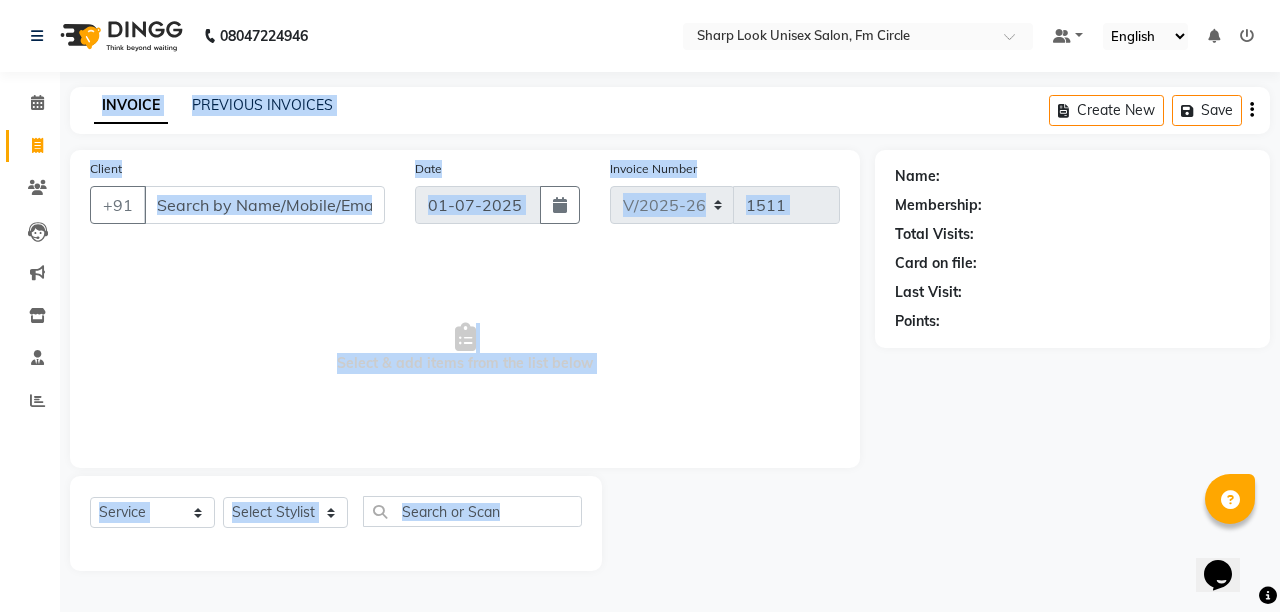 click on "Select & add items from the list below" at bounding box center (465, 348) 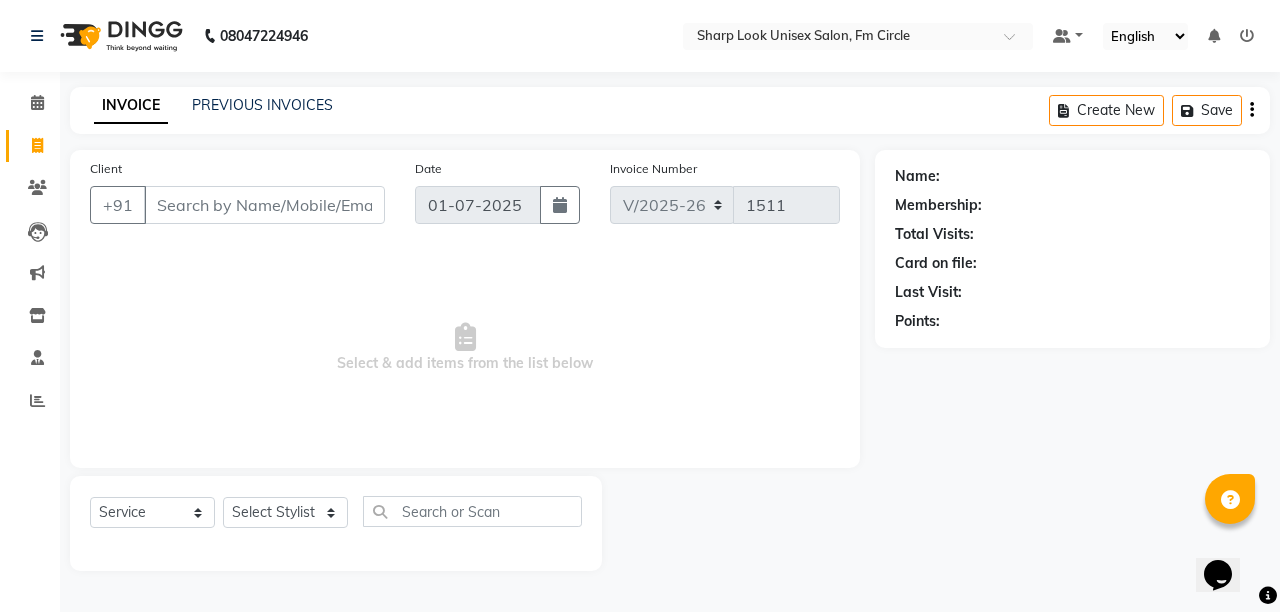 click on "Select  Service  Product  Membership  Package Voucher Prepaid Gift Card  Select Stylist Abhi Admin Babu [PERSON_NAME]  [PERSON_NAME] [PERSON_NAME]" 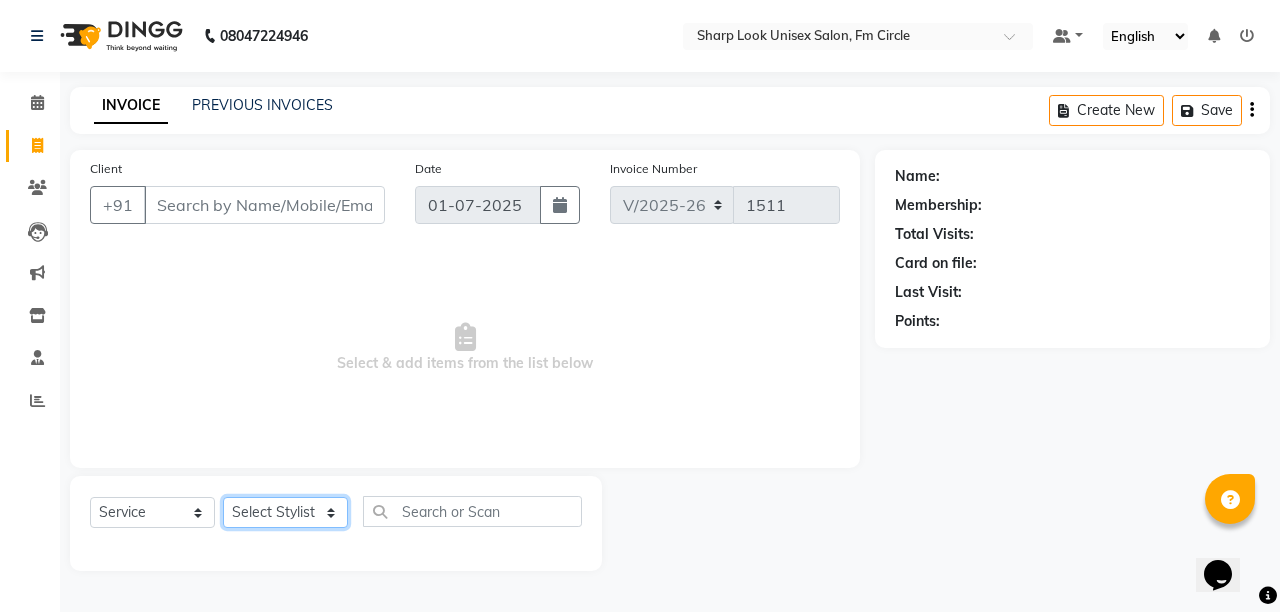 click on "Select Stylist Abhi Admin Babu [PERSON_NAME]  [PERSON_NAME] [PERSON_NAME]" 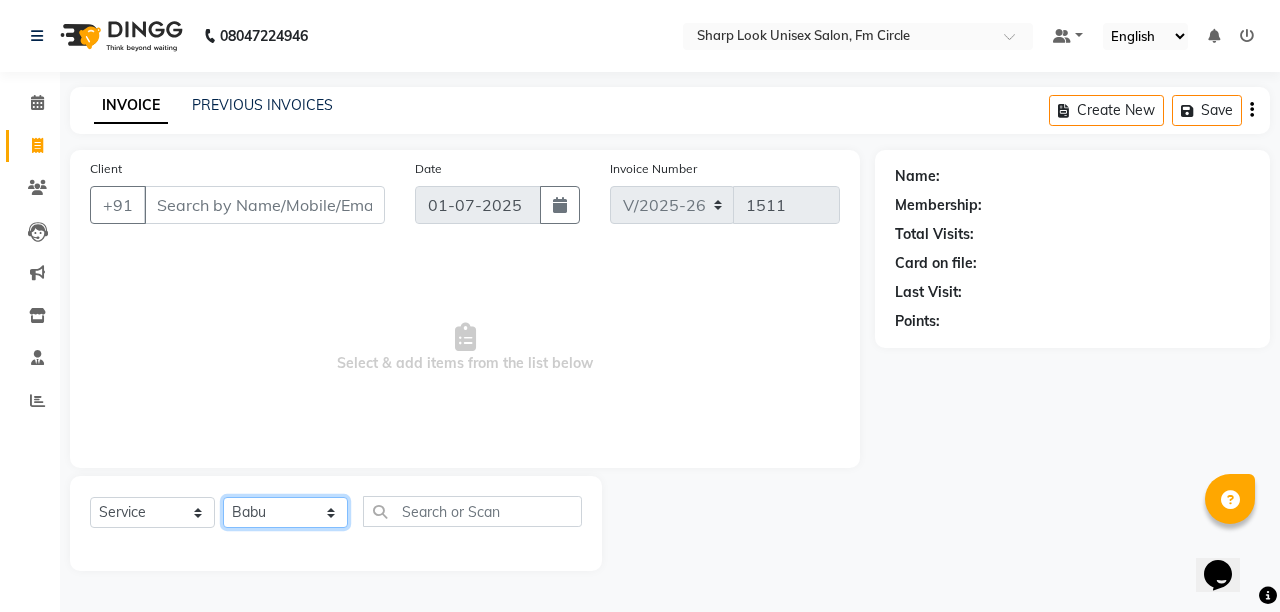 click on "Select Stylist Abhi Admin Babu [PERSON_NAME]  [PERSON_NAME] [PERSON_NAME]" 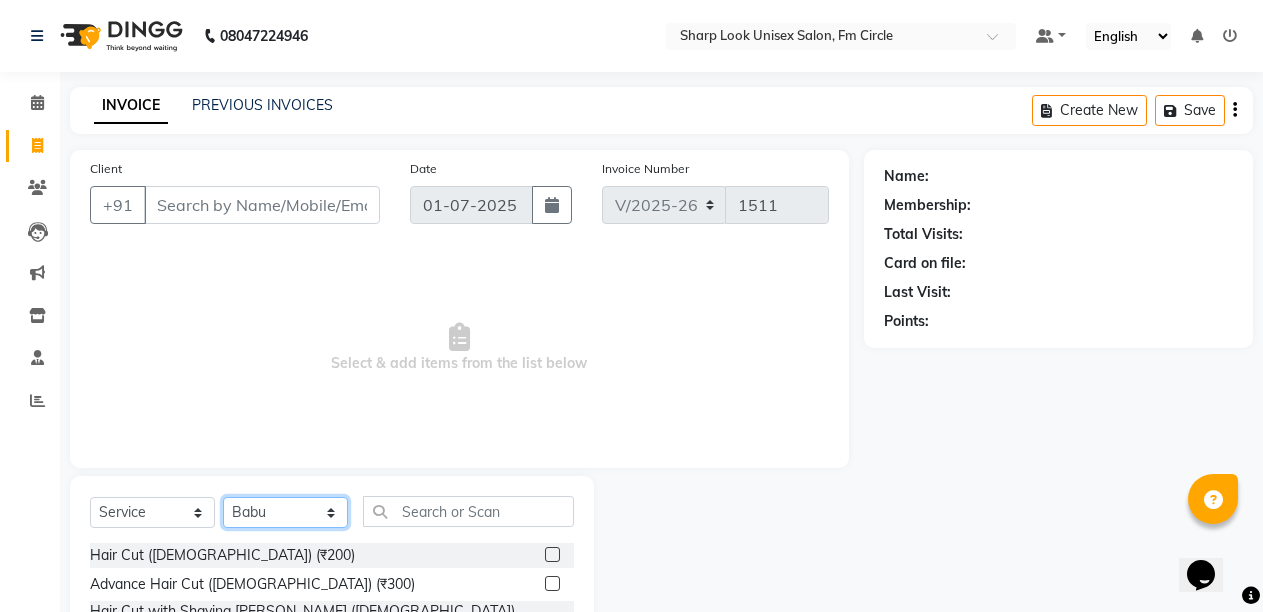 scroll, scrollTop: 100, scrollLeft: 0, axis: vertical 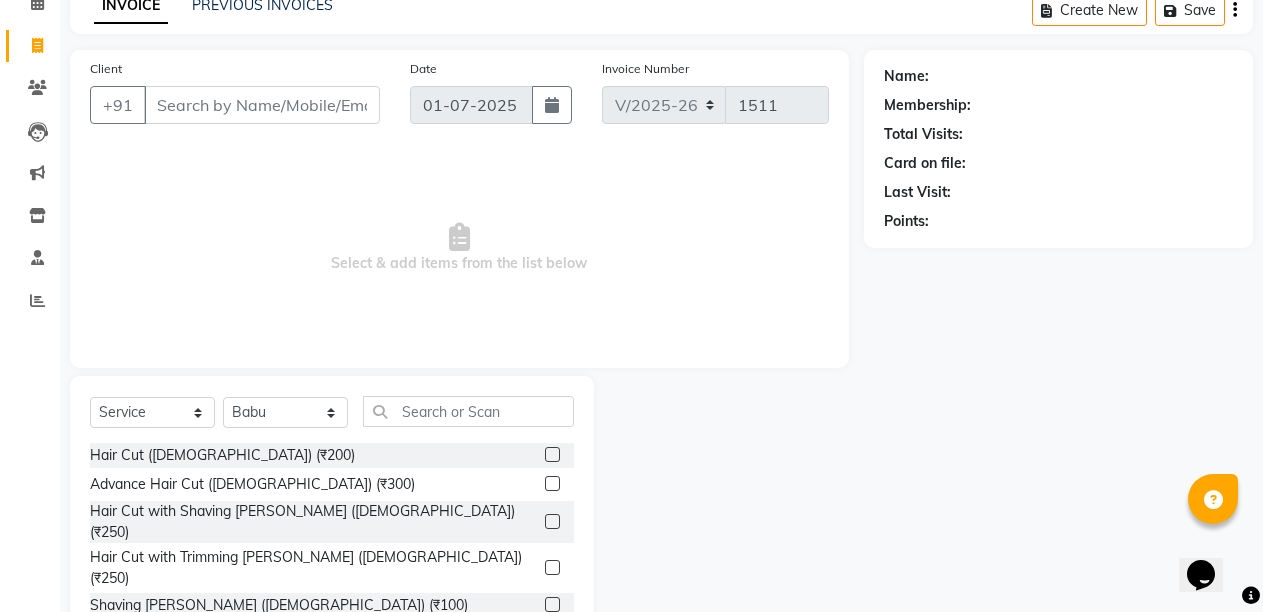 click on "Trimming [PERSON_NAME] ([DEMOGRAPHIC_DATA]) (₹100)" 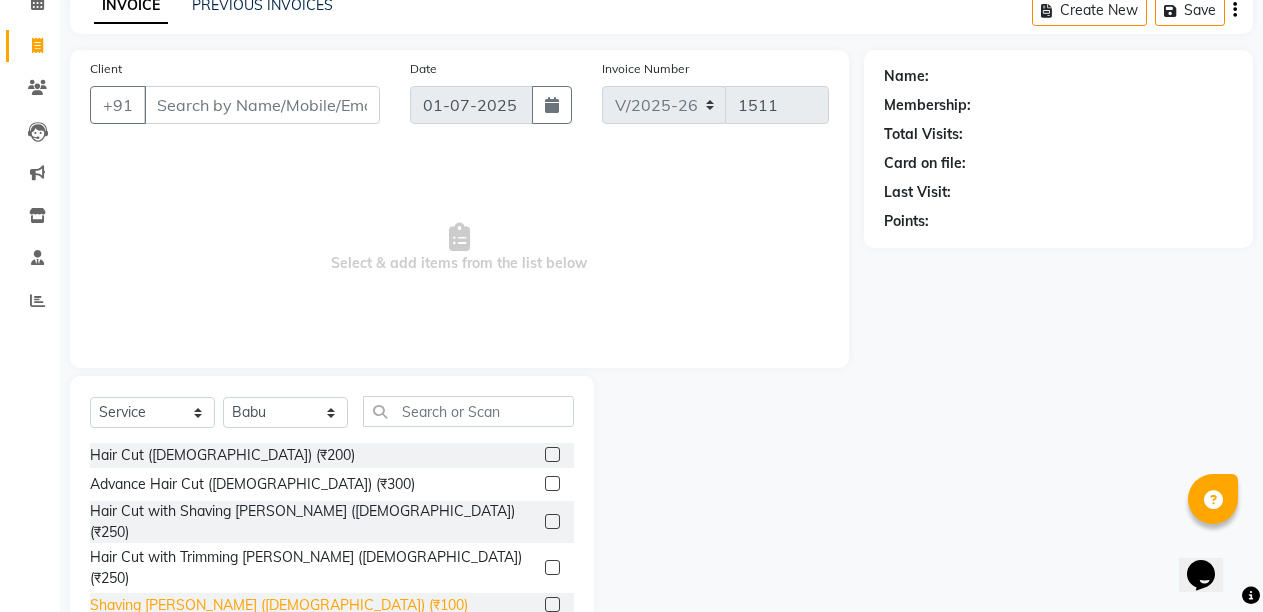 checkbox on "false" 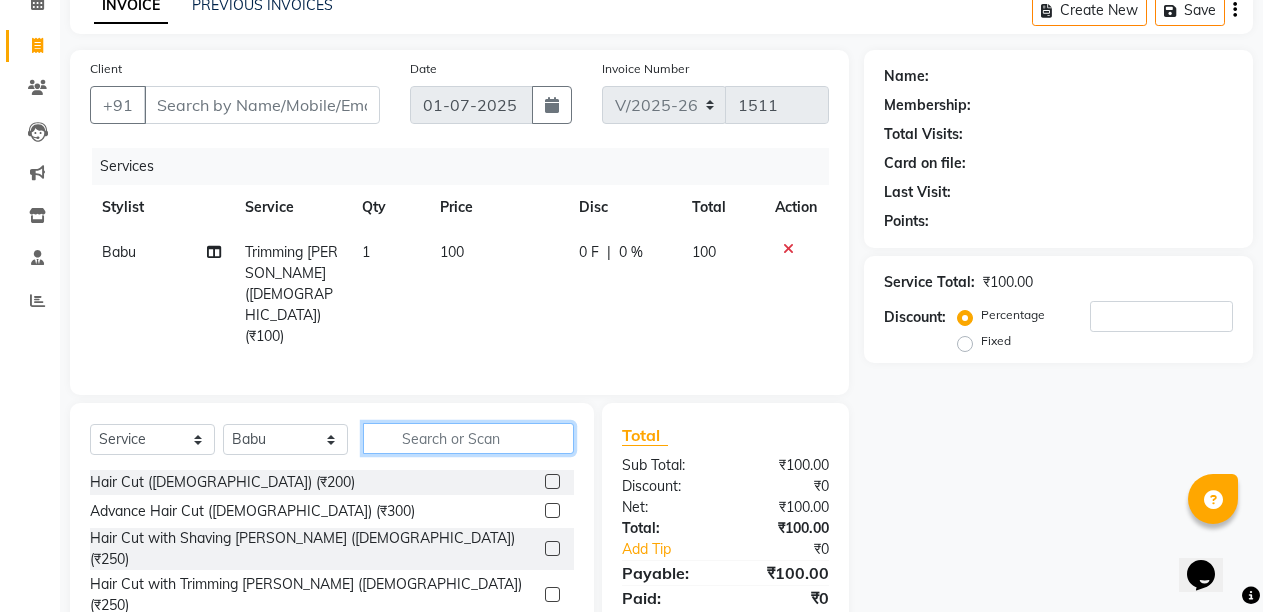 click 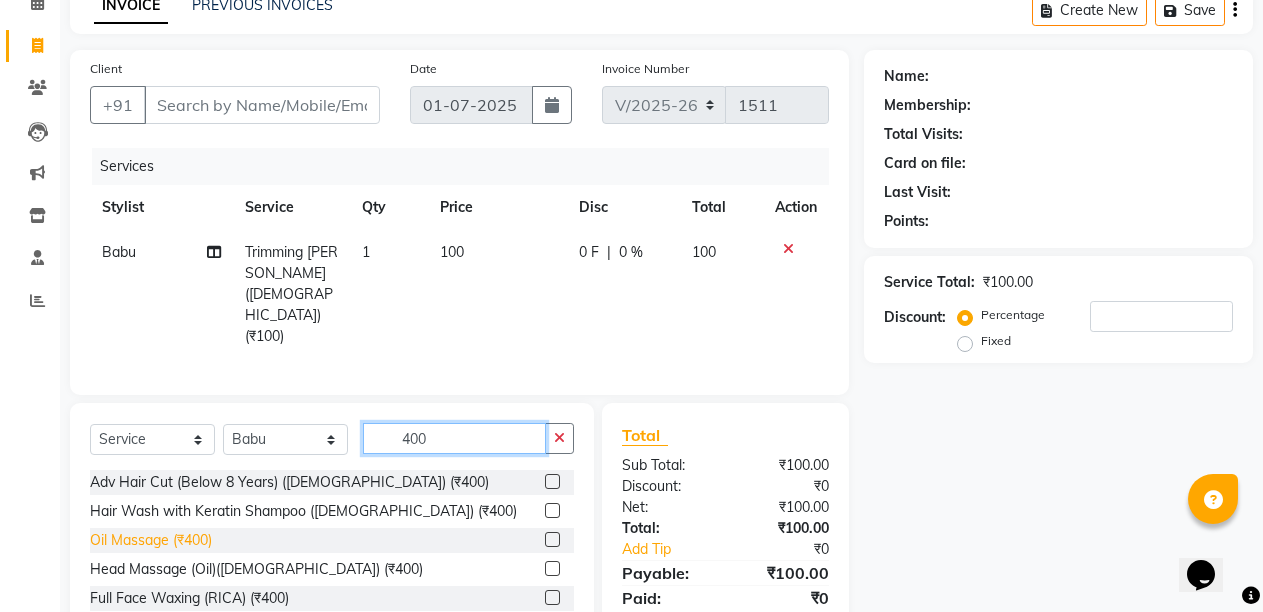 type on "400" 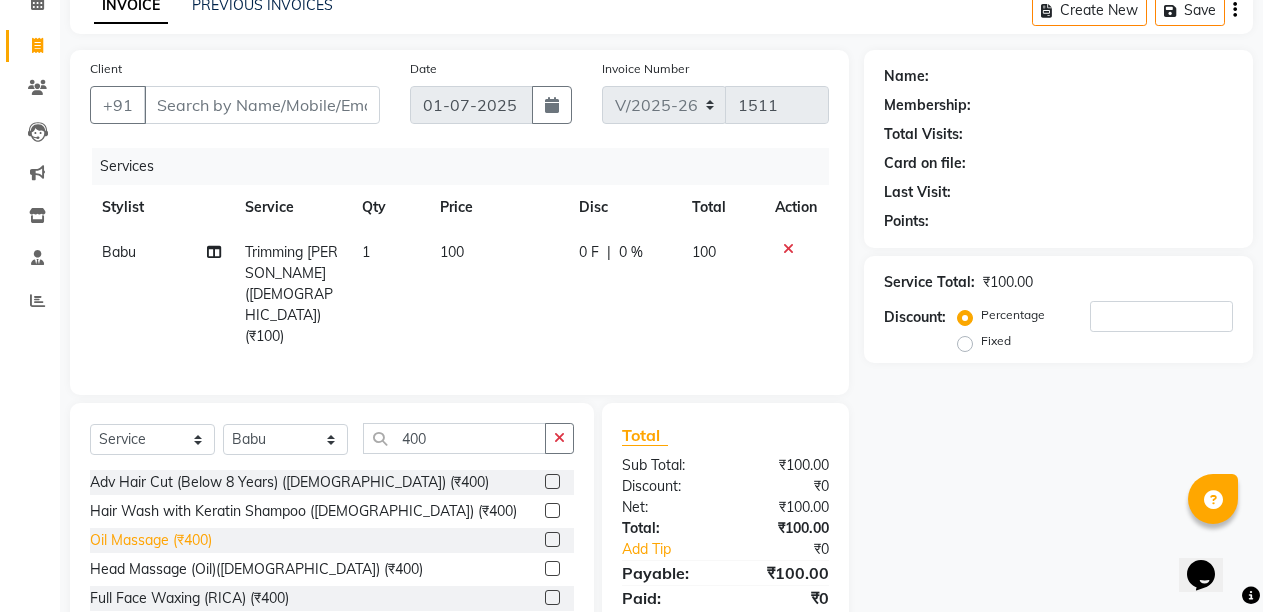 click on "Oil Massage (₹400)" 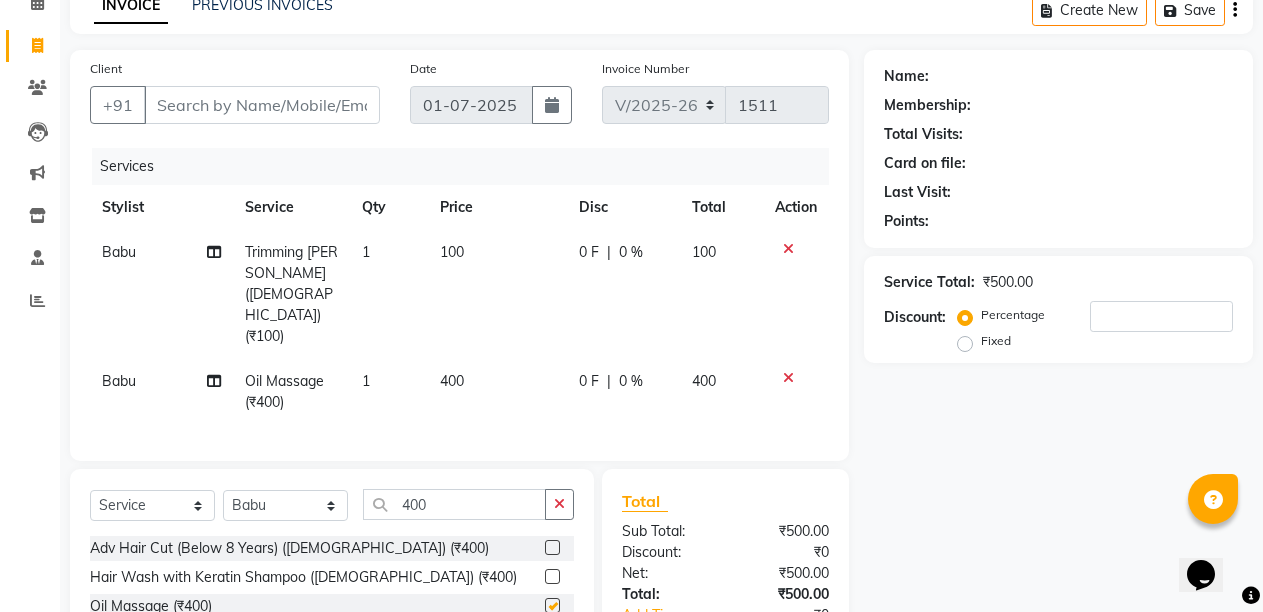 checkbox on "false" 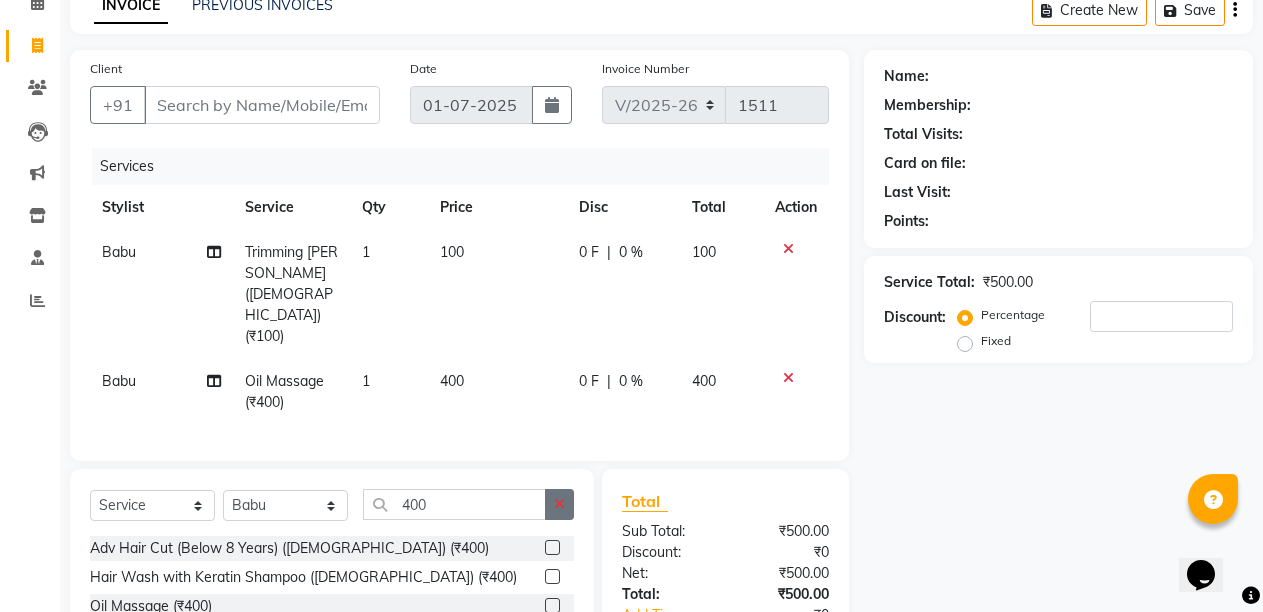 click 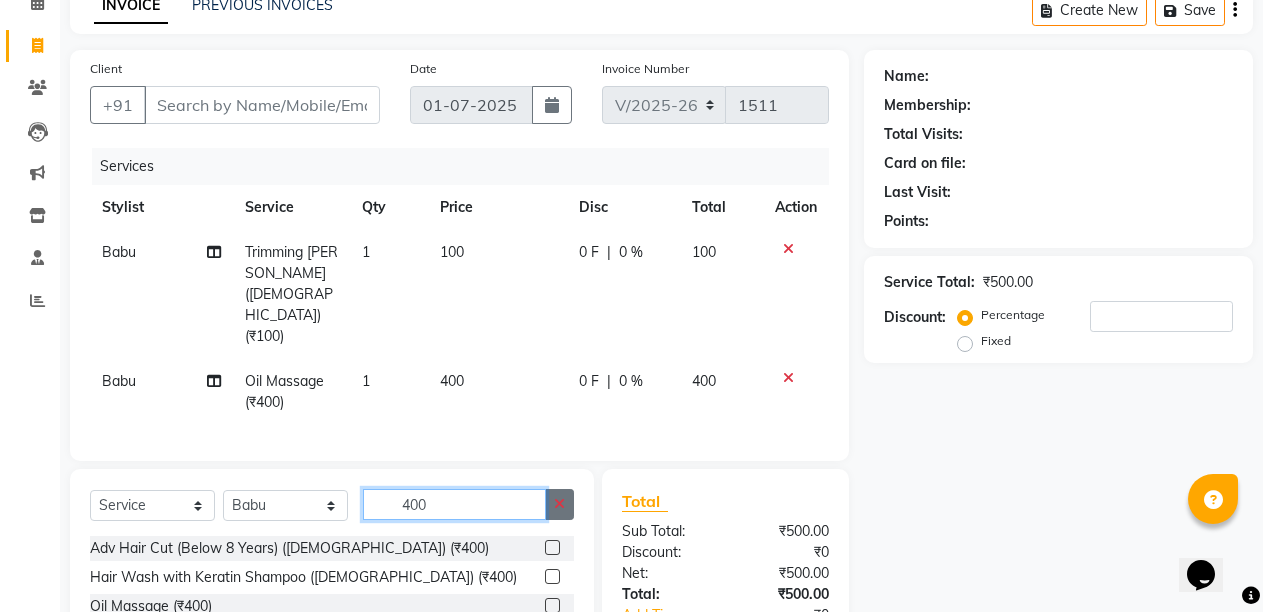 type 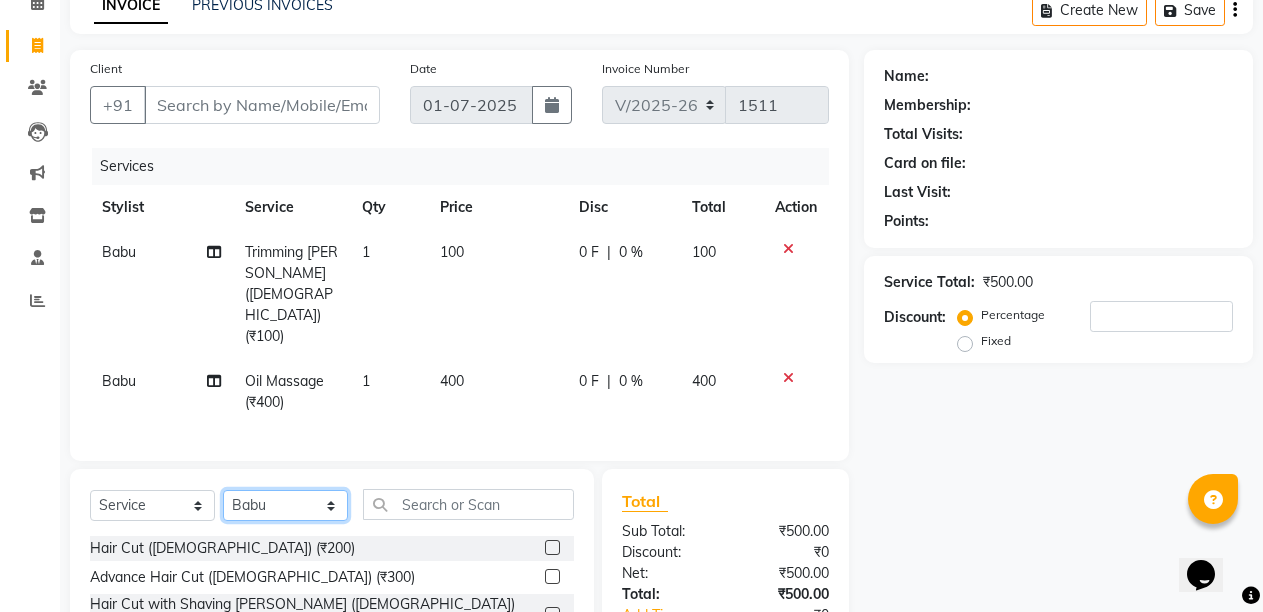 click on "Select Stylist Abhi Admin Babu [PERSON_NAME]  [PERSON_NAME] [PERSON_NAME]" 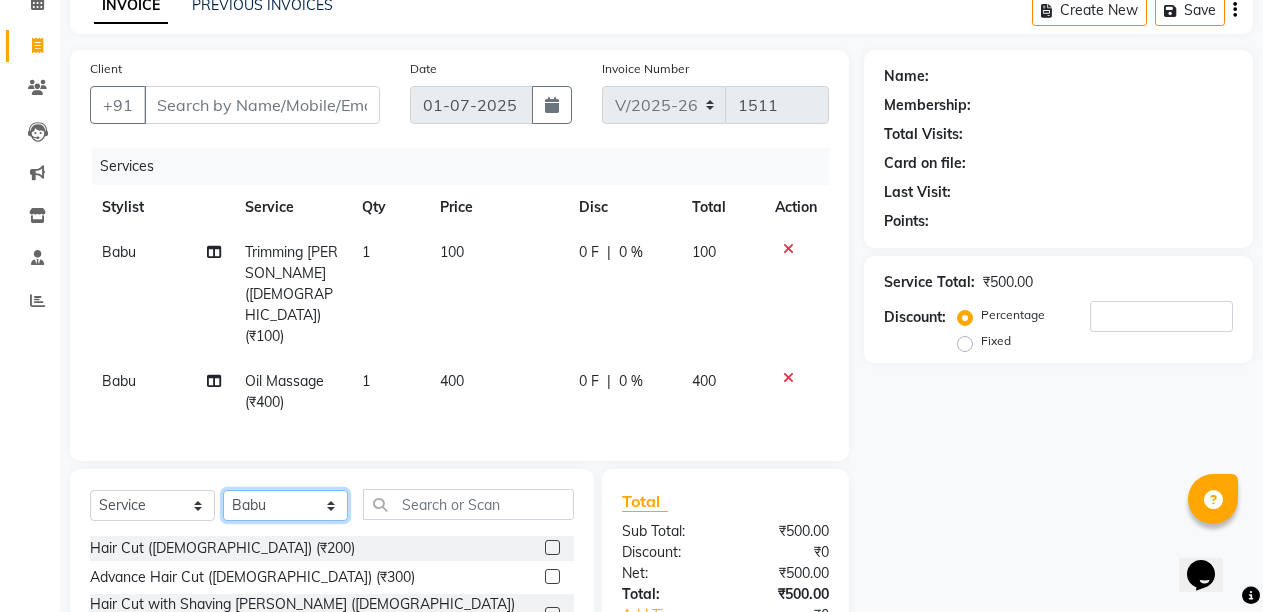 select on "21228" 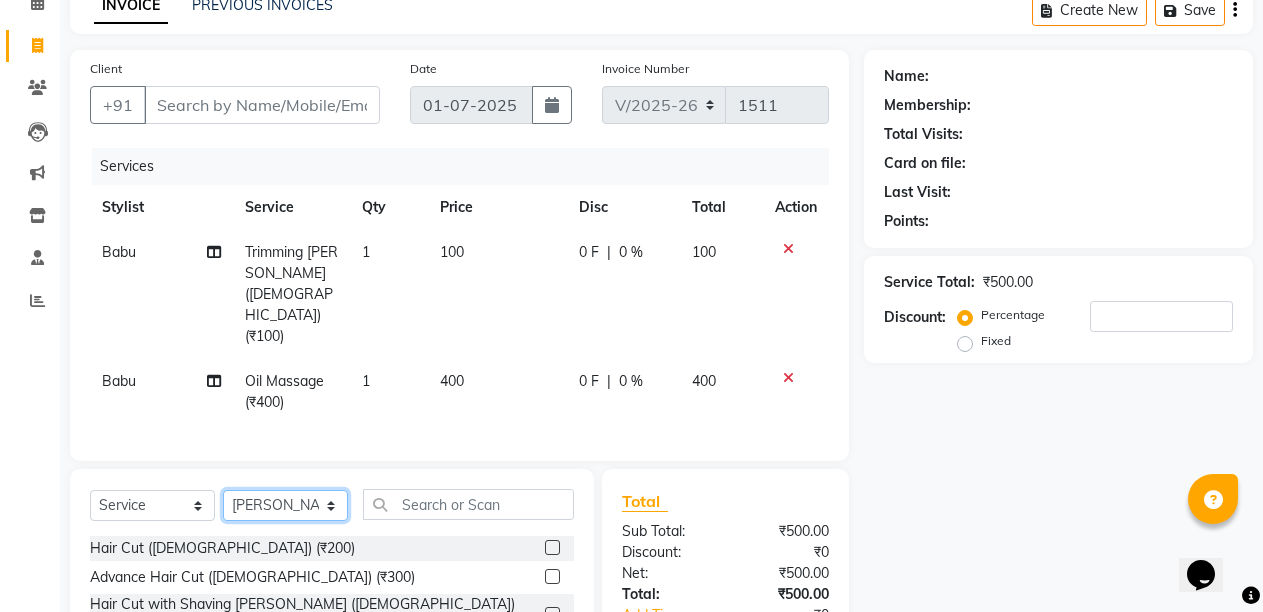 click on "Select Stylist Abhi Admin Babu [PERSON_NAME]  [PERSON_NAME] [PERSON_NAME]" 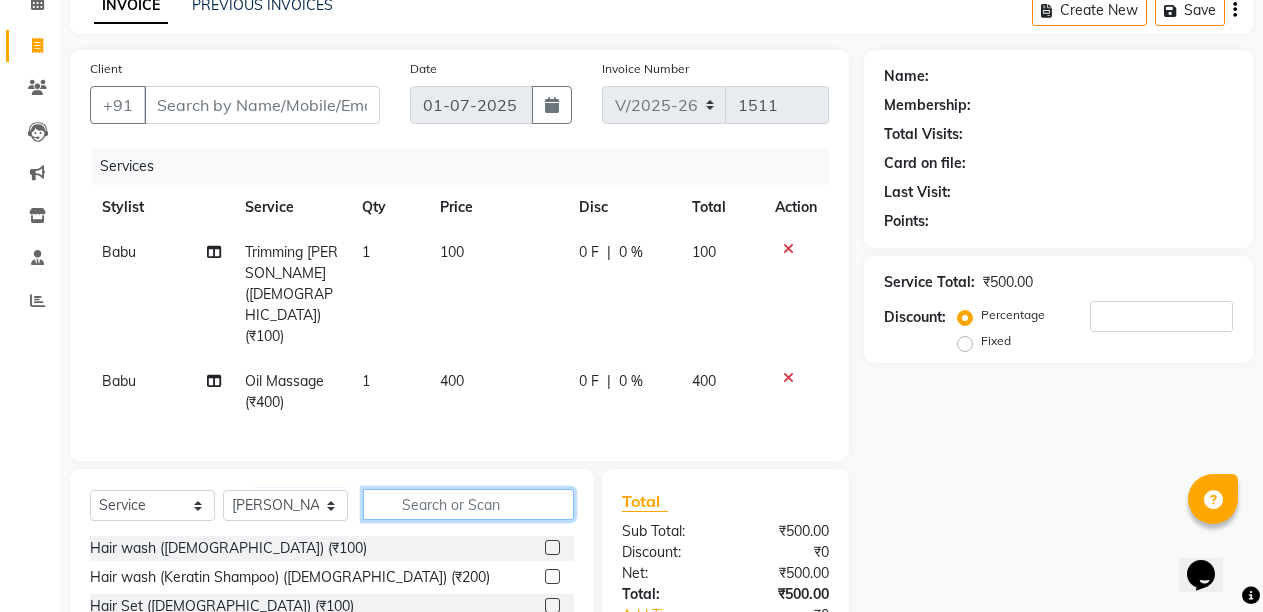 click 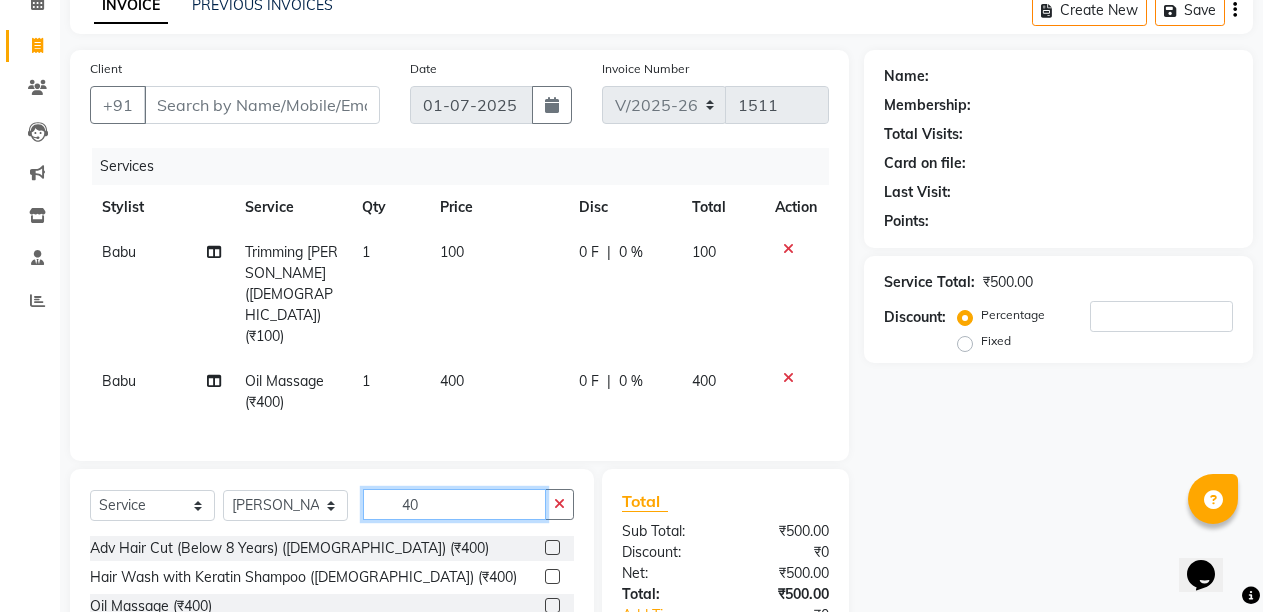 scroll, scrollTop: 200, scrollLeft: 0, axis: vertical 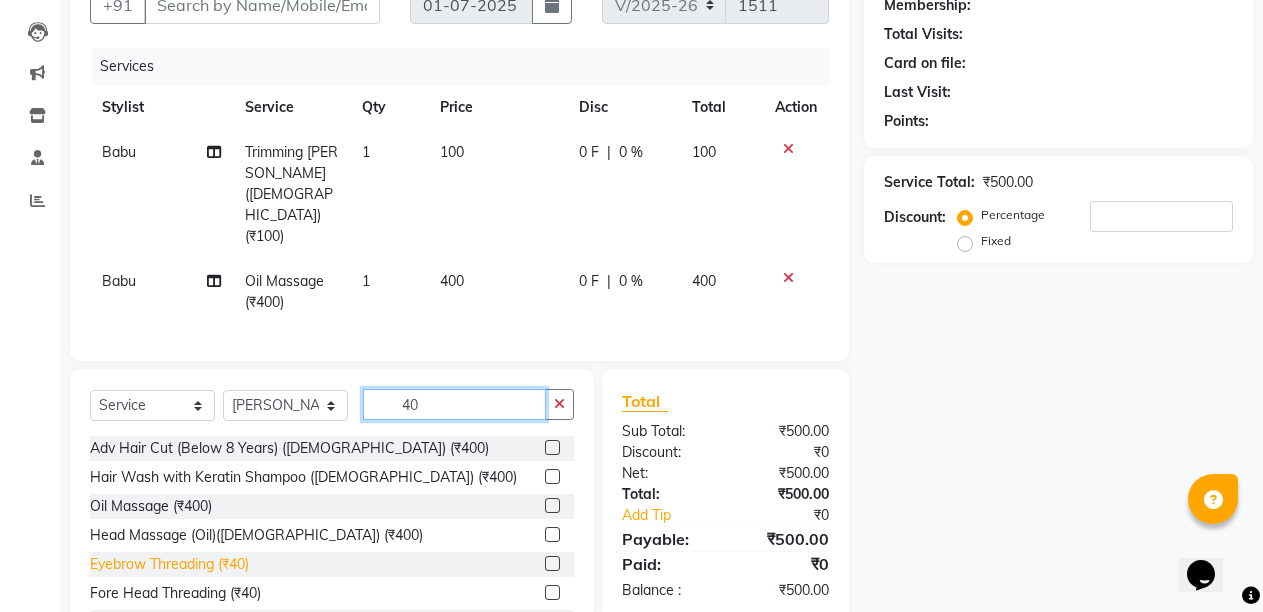 type on "40" 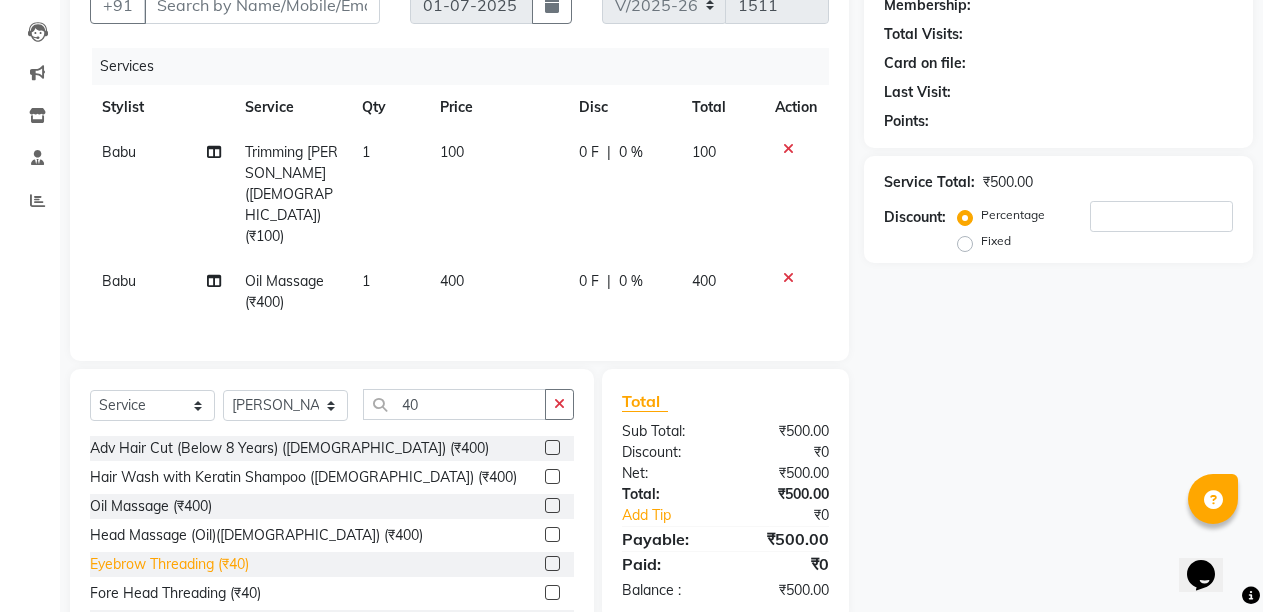 click on "Eyebrow Threading (₹40)" 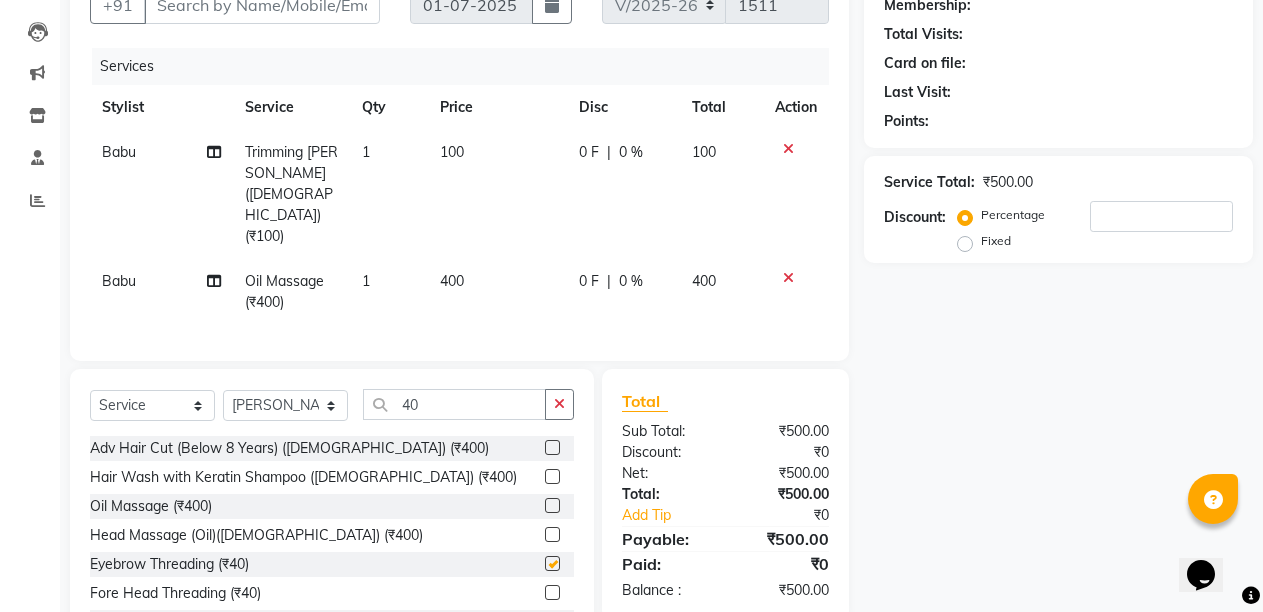 checkbox on "false" 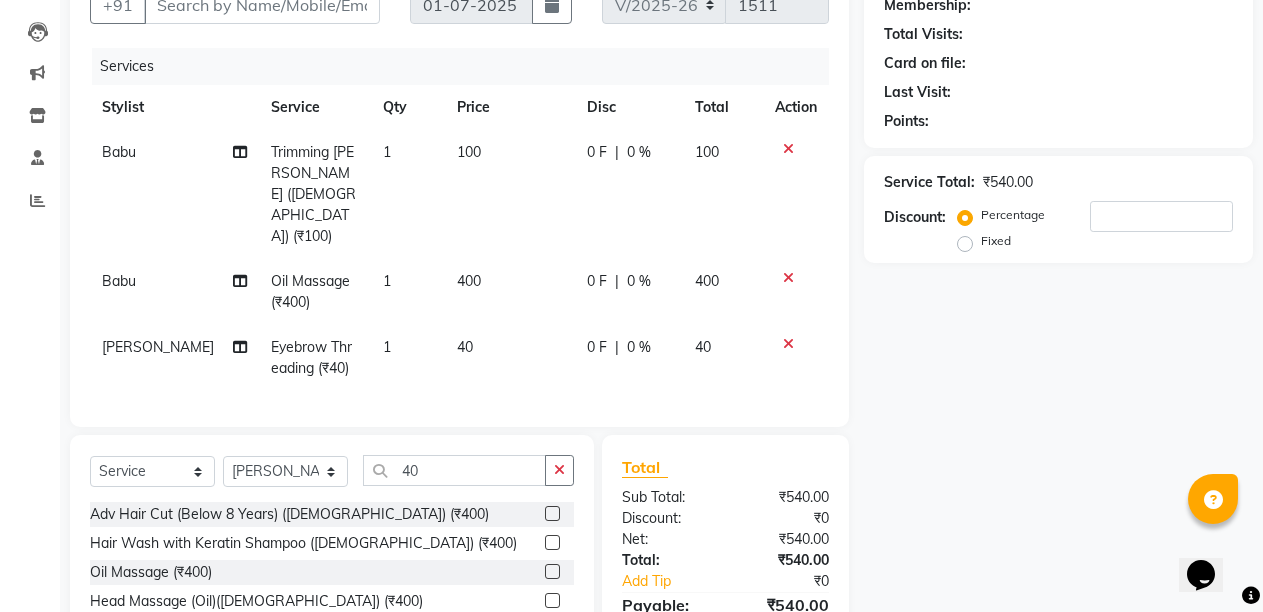 scroll, scrollTop: 0, scrollLeft: 0, axis: both 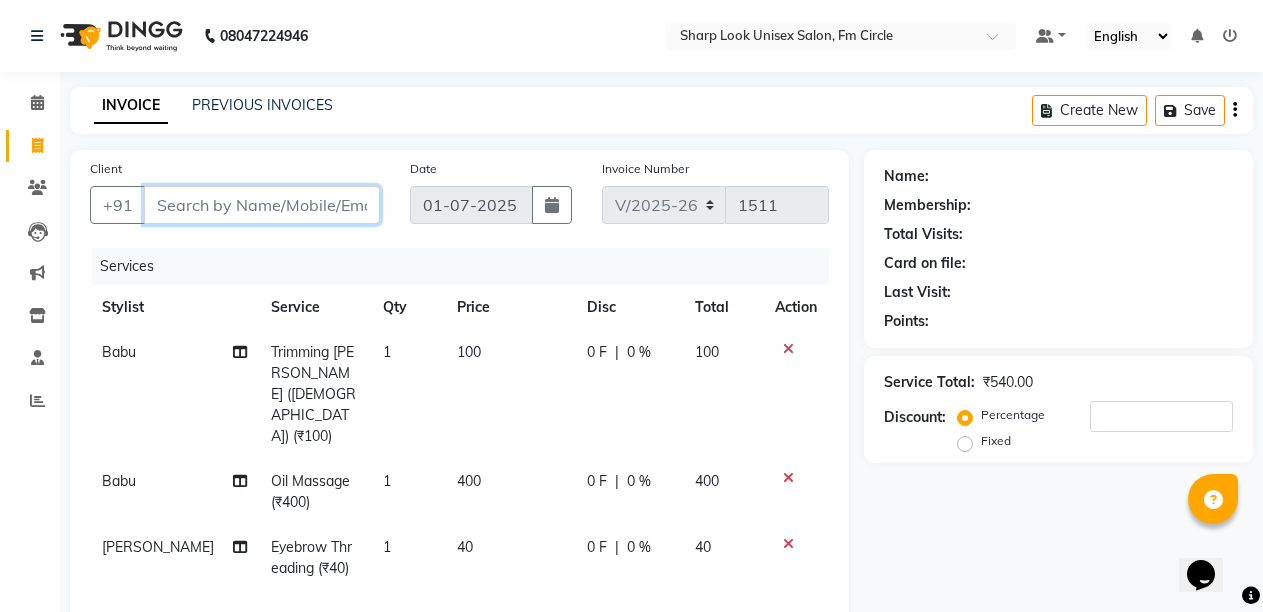 click on "Client" at bounding box center [262, 205] 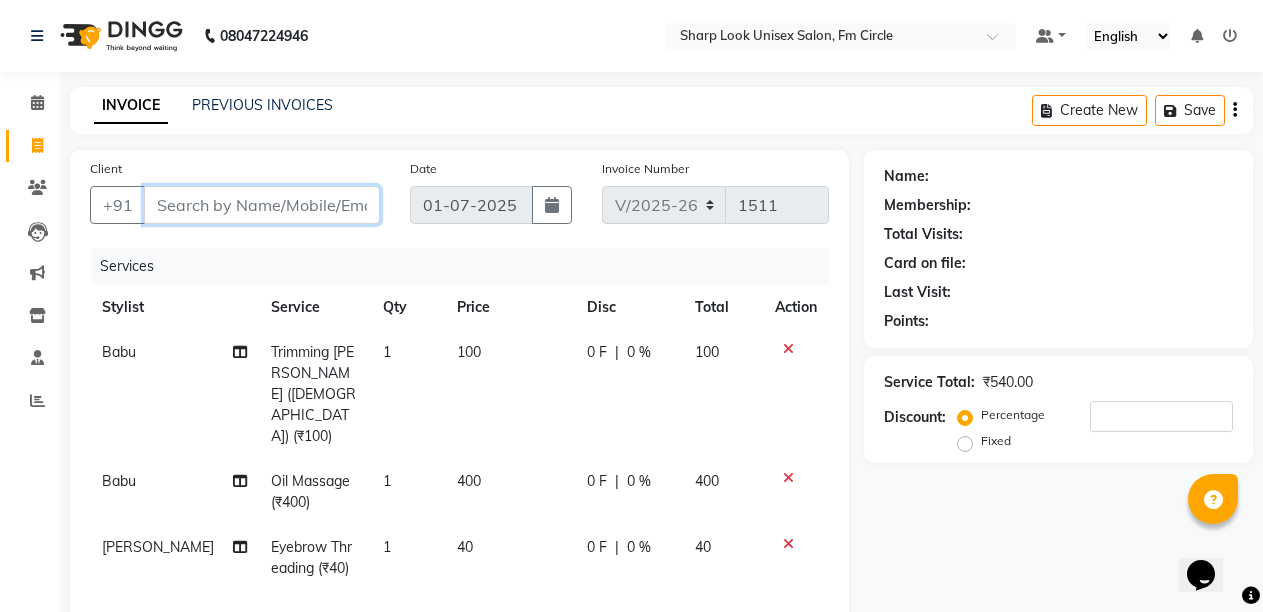 type on "p" 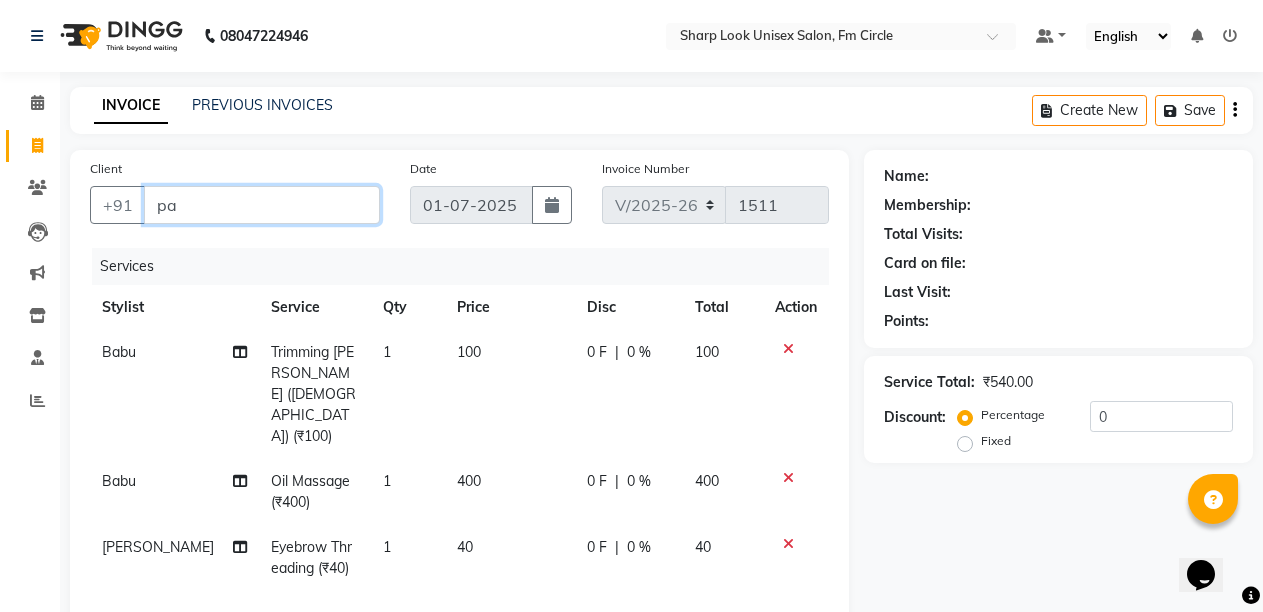 type on "p" 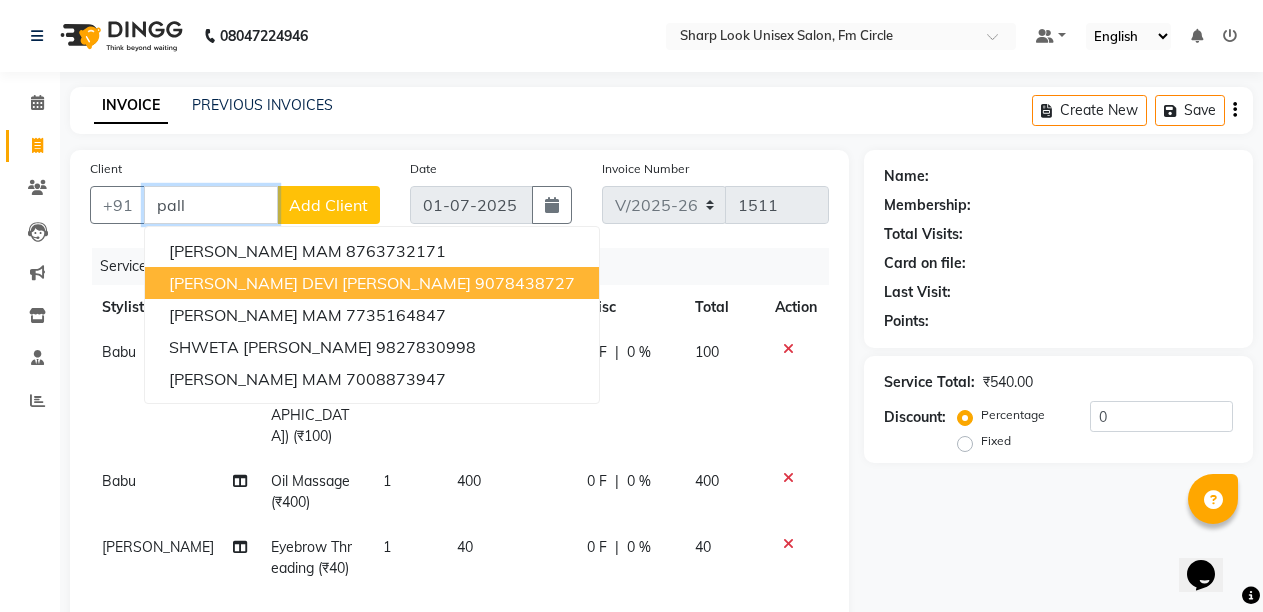 click on "[PERSON_NAME] DEVI [PERSON_NAME]" at bounding box center [320, 283] 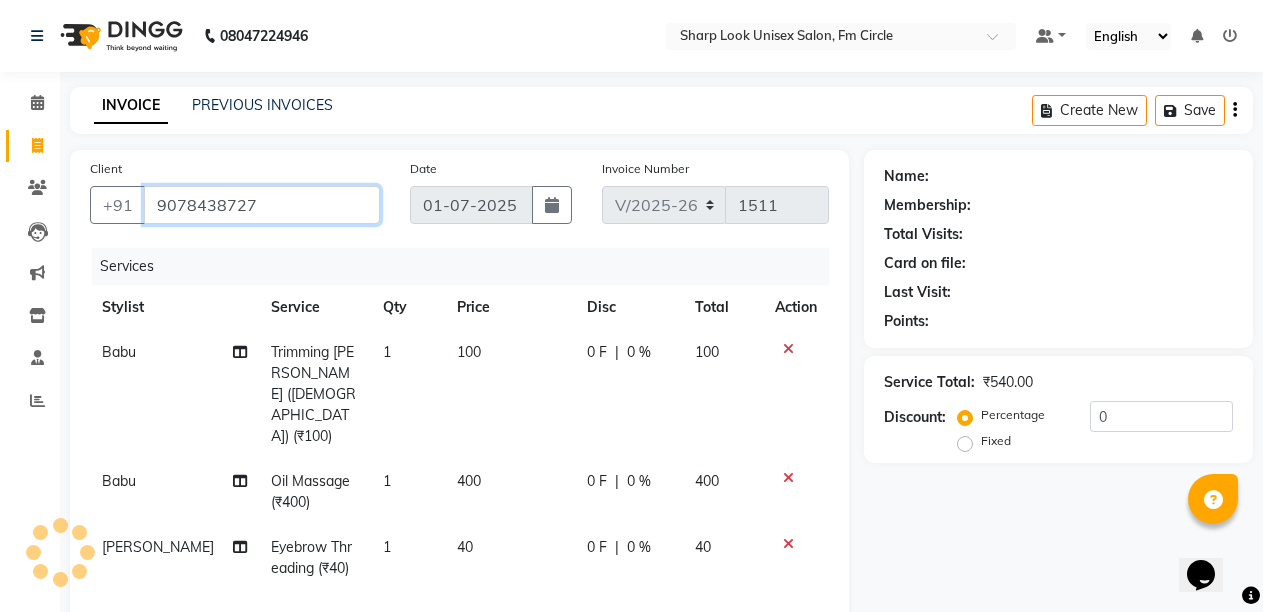 type on "9078438727" 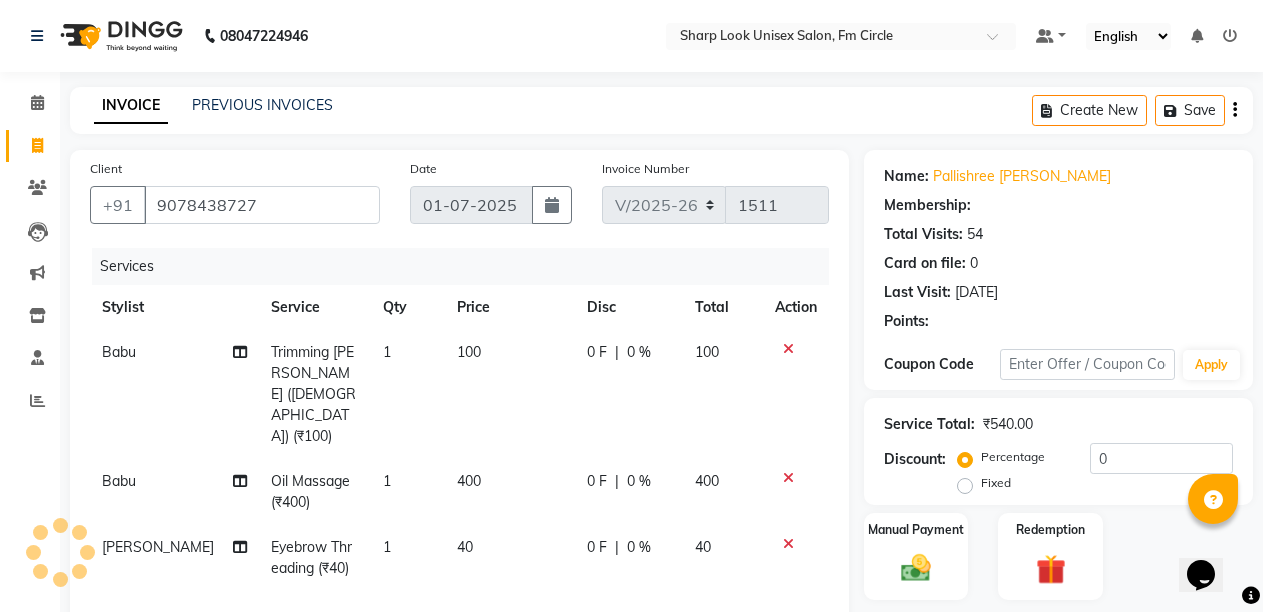 scroll, scrollTop: 323, scrollLeft: 0, axis: vertical 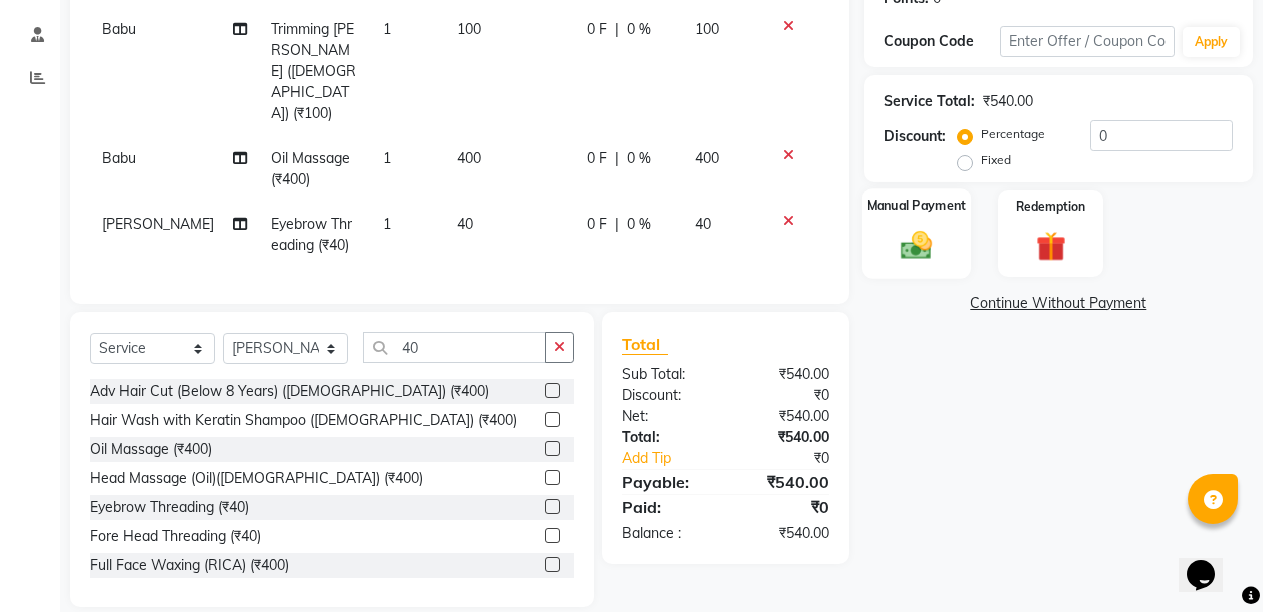 click 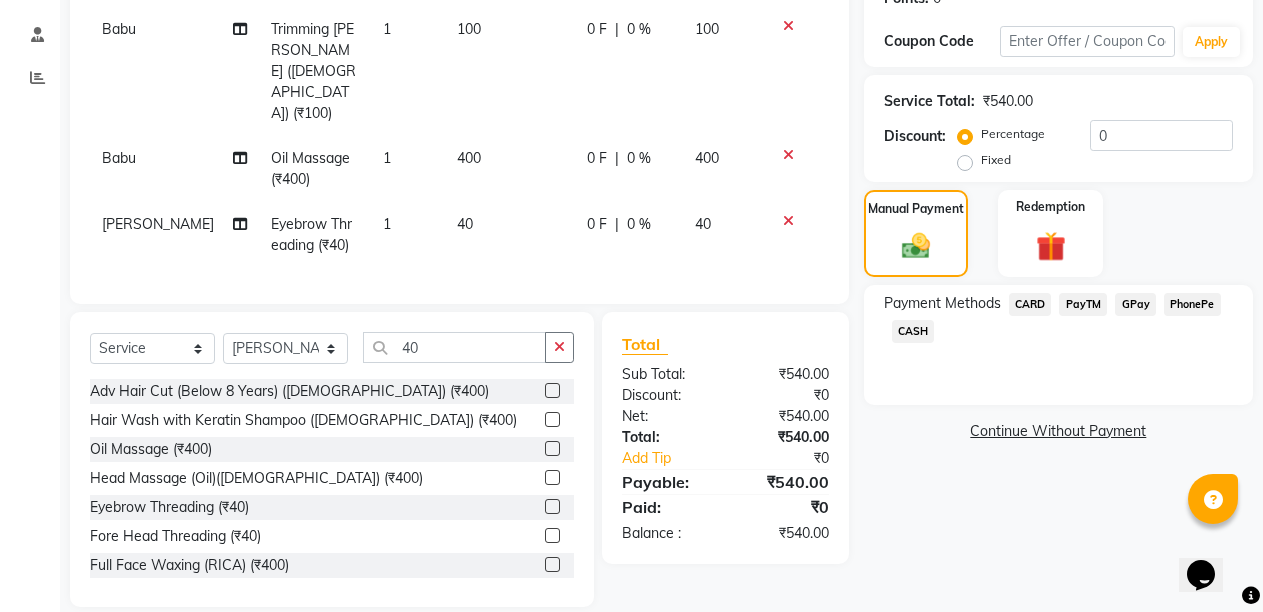 click on "PayTM" 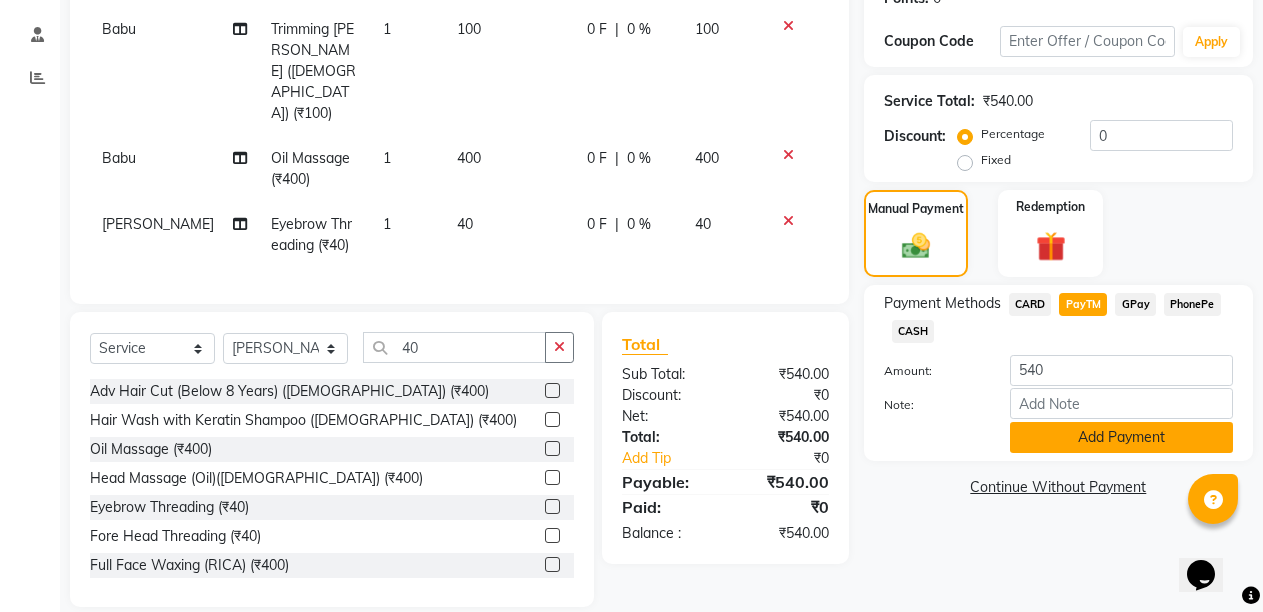 click on "Add Payment" 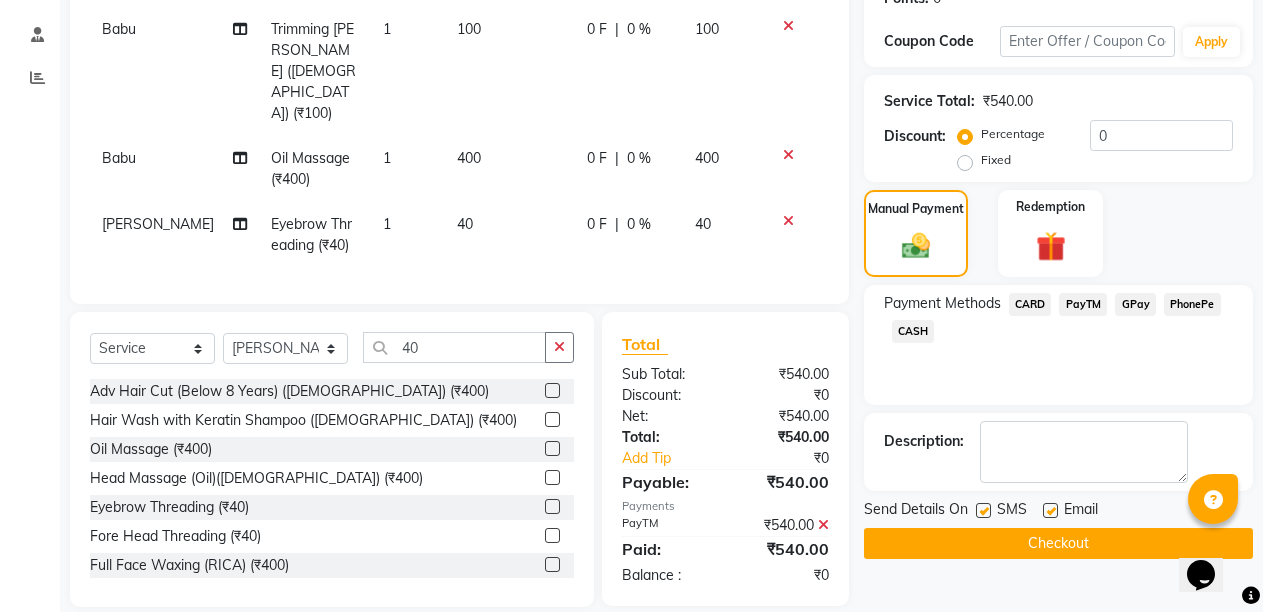 click 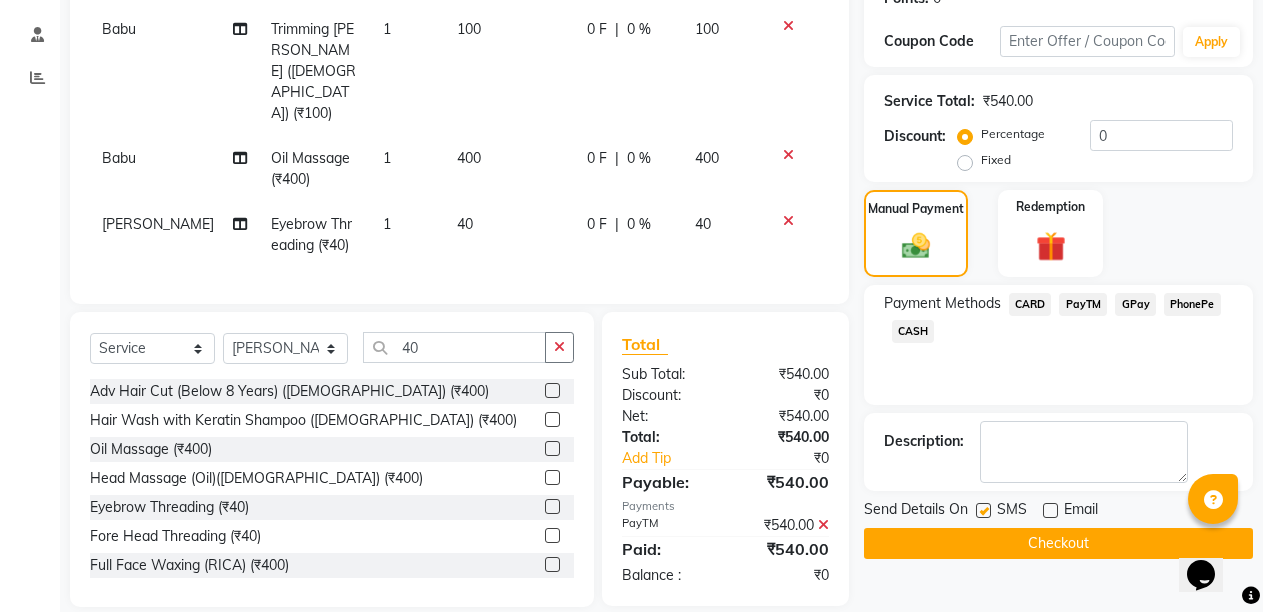 click on "Name: [PERSON_NAME] Devi [PERSON_NAME] Membership:  No Active Membership  Total Visits:  54 Card on file:  0 Last Visit:   [DATE] Points:   0  Coupon Code Apply Service Total:  ₹540.00  Discount:  Percentage   Fixed  0 Manual Payment Redemption Payment Methods  CARD   PayTM   GPay   PhonePe   CASH  Description:                  Send Details On SMS Email  Checkout" 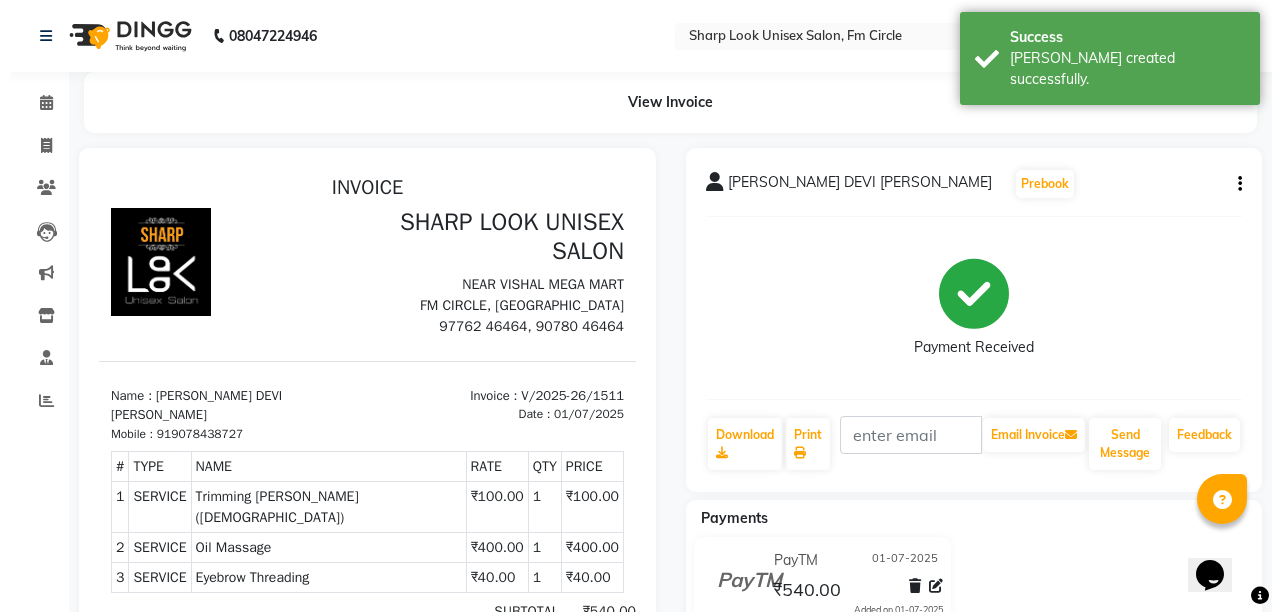 scroll, scrollTop: 0, scrollLeft: 0, axis: both 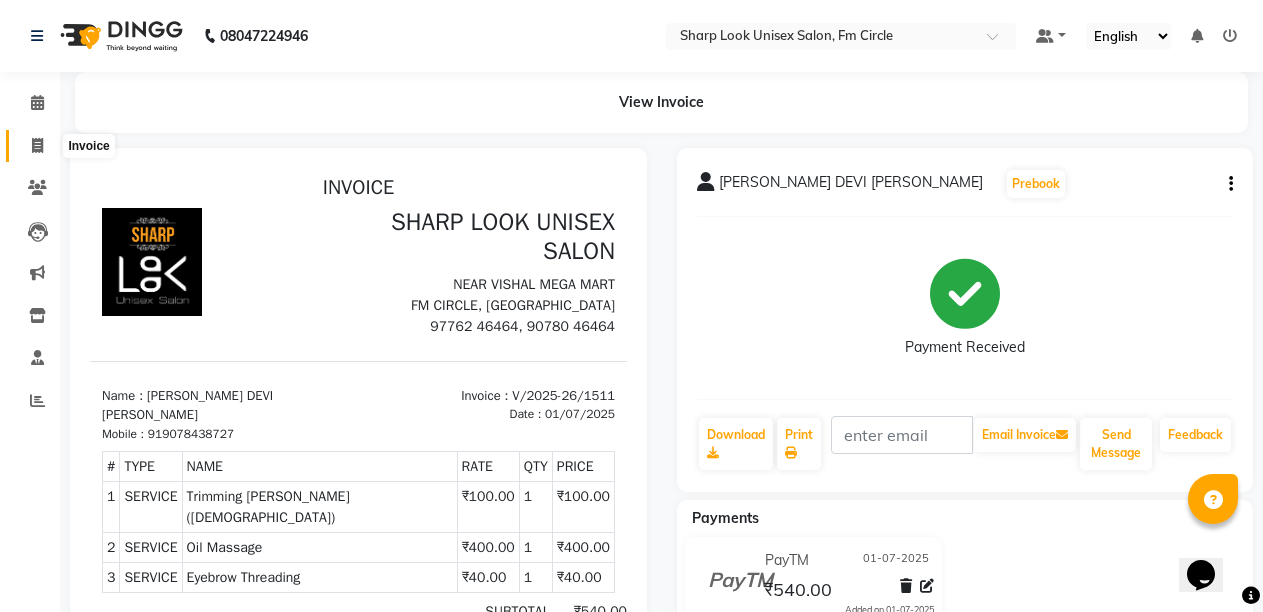click 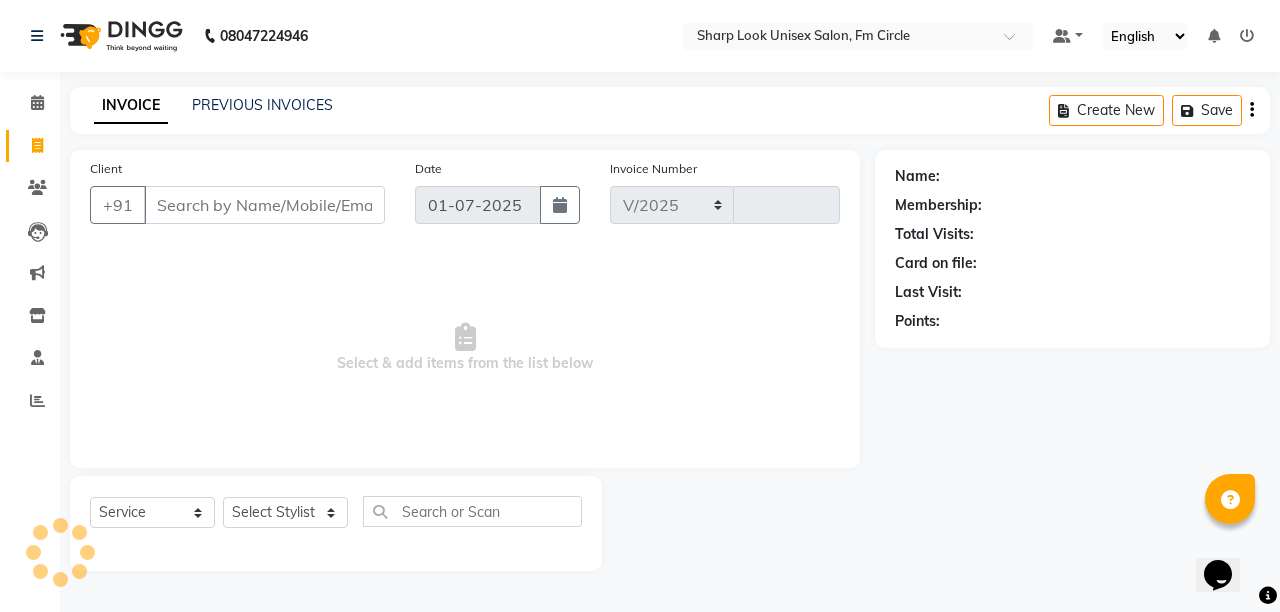 select on "804" 